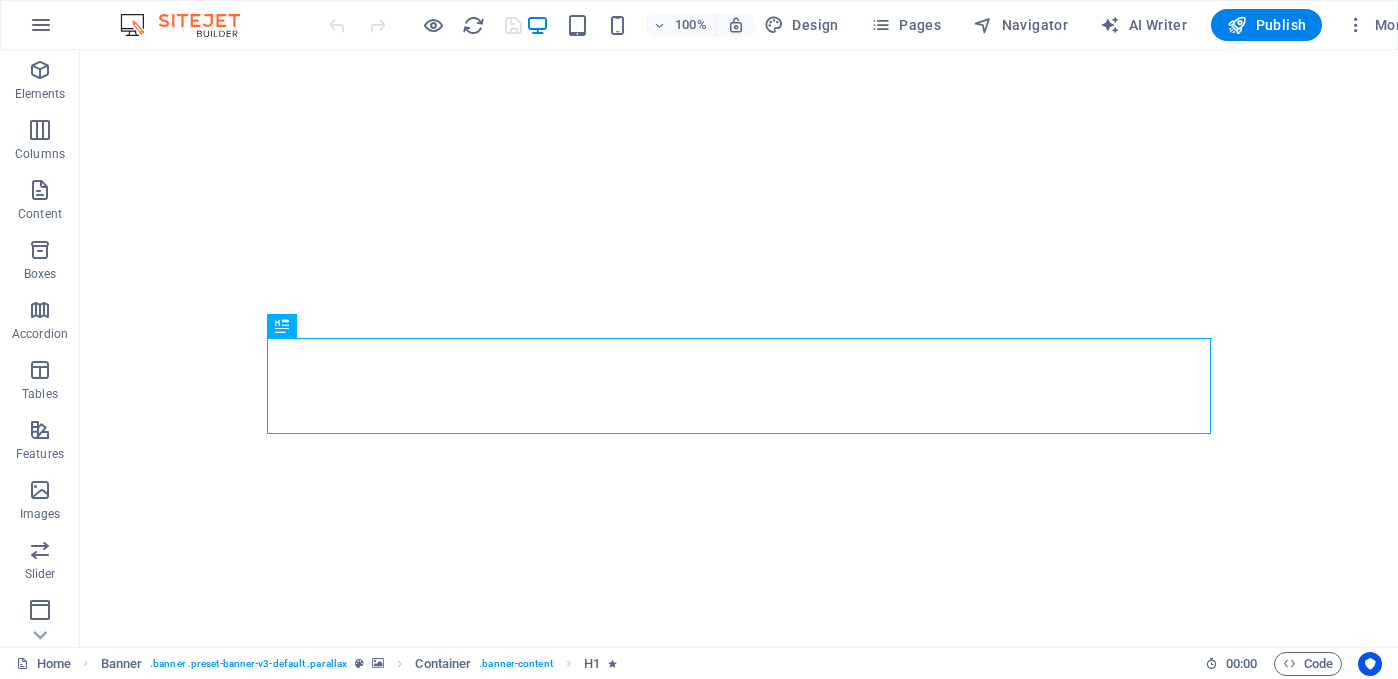 scroll, scrollTop: 0, scrollLeft: 0, axis: both 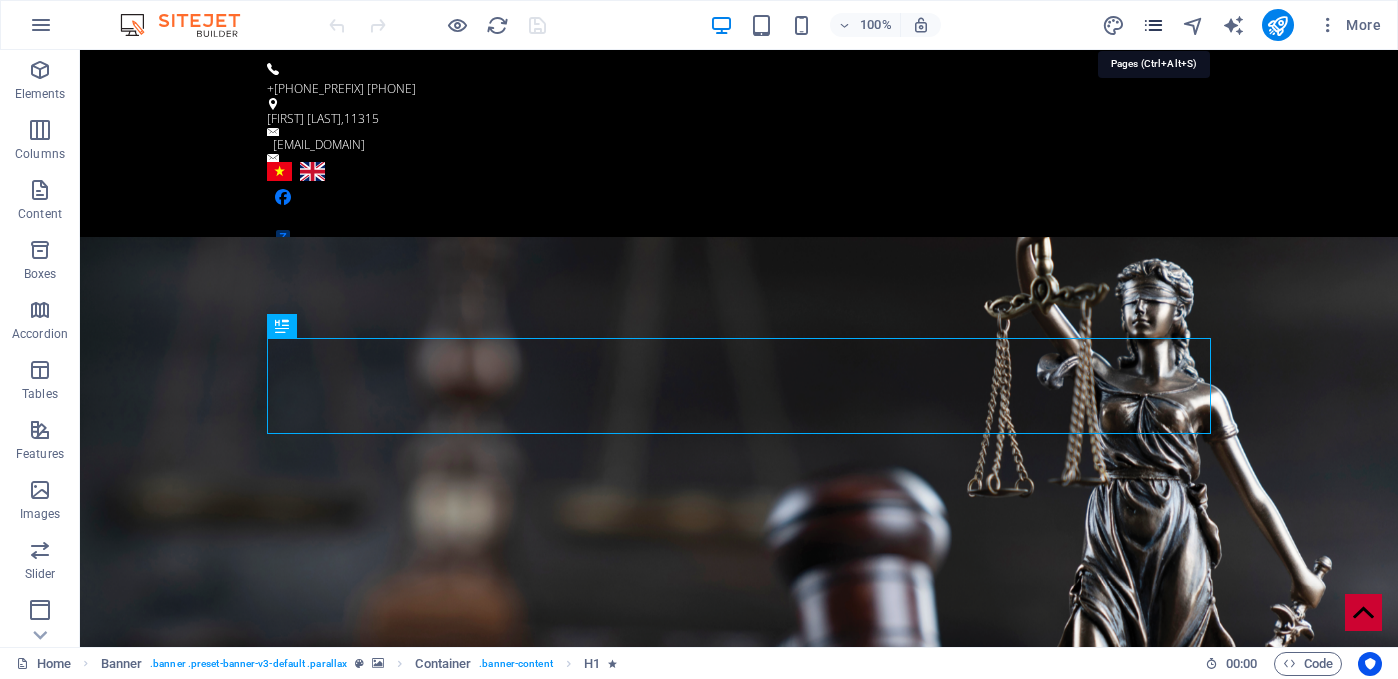 click at bounding box center [1153, 25] 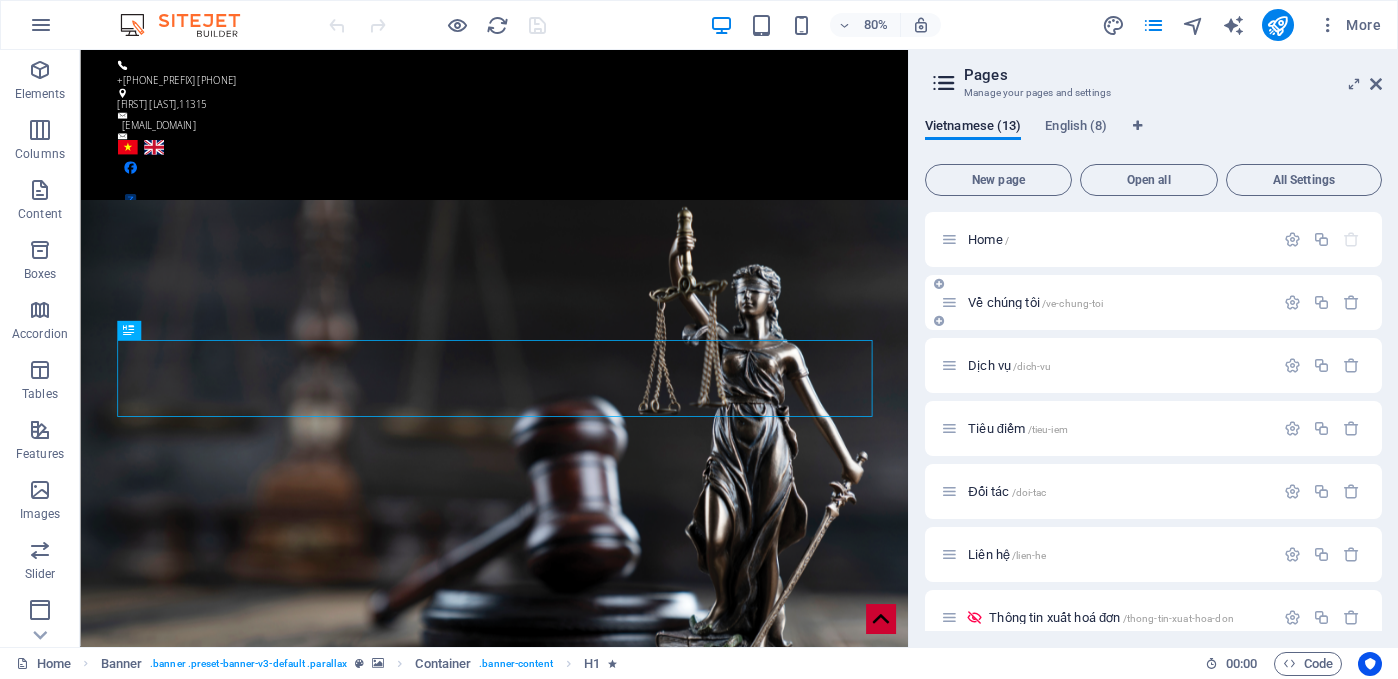 click on "Về chúng tôi /ve-chung-toi" at bounding box center [1035, 302] 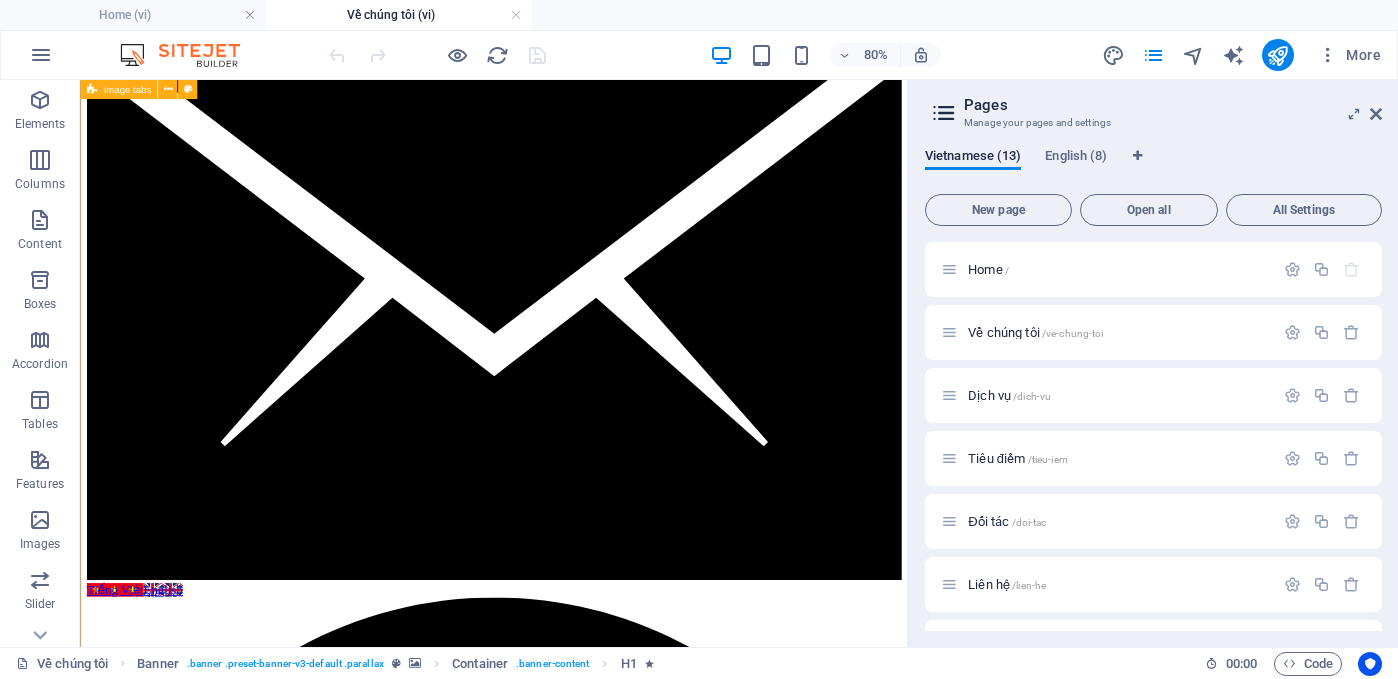 scroll, scrollTop: 3390, scrollLeft: 0, axis: vertical 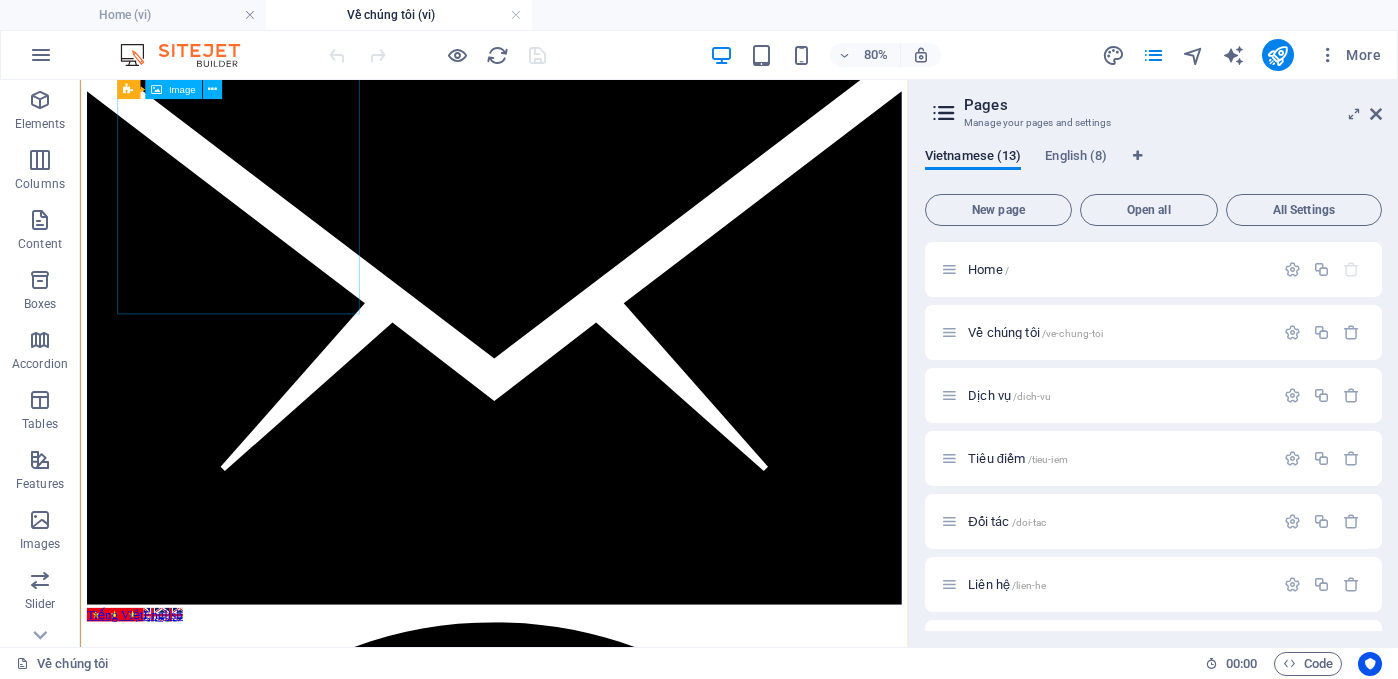 click on "LUẬT SƯ [FIRST] [LAST]" at bounding box center (597, 8988) 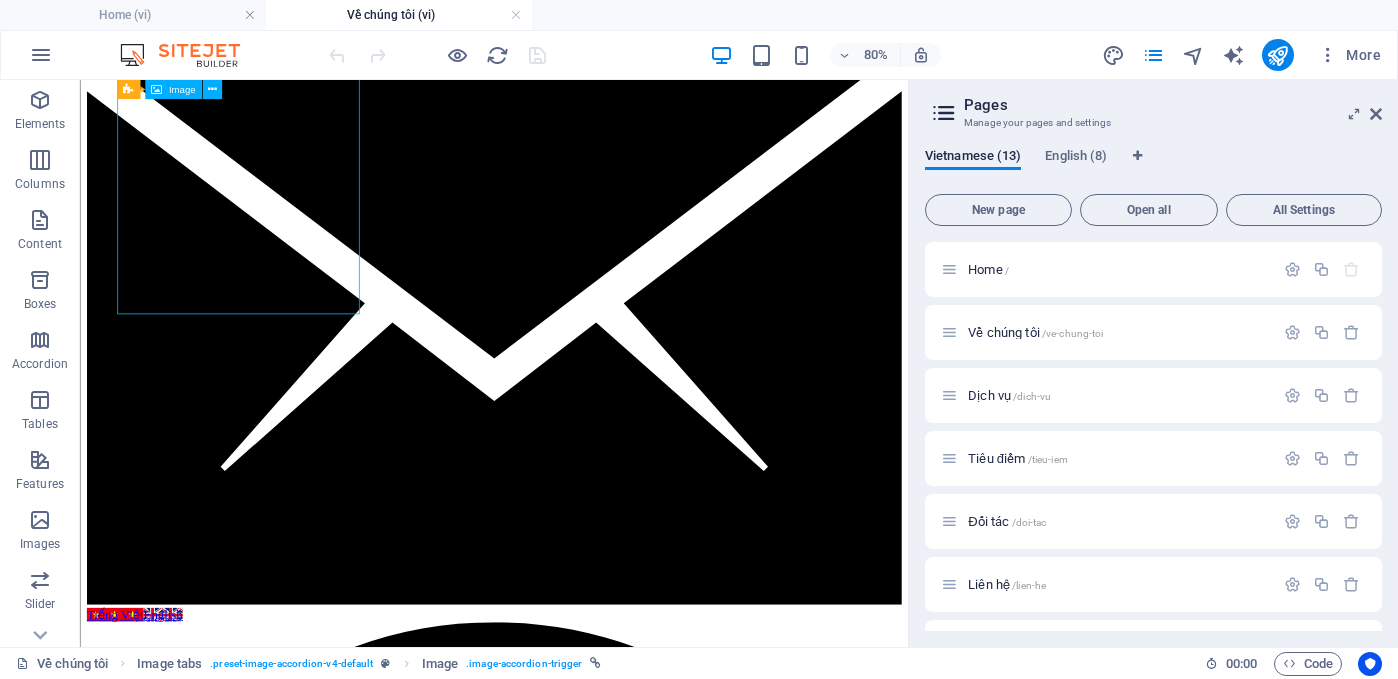 click on "LUẬT SƯ [FIRST] [LAST]" at bounding box center [597, 8988] 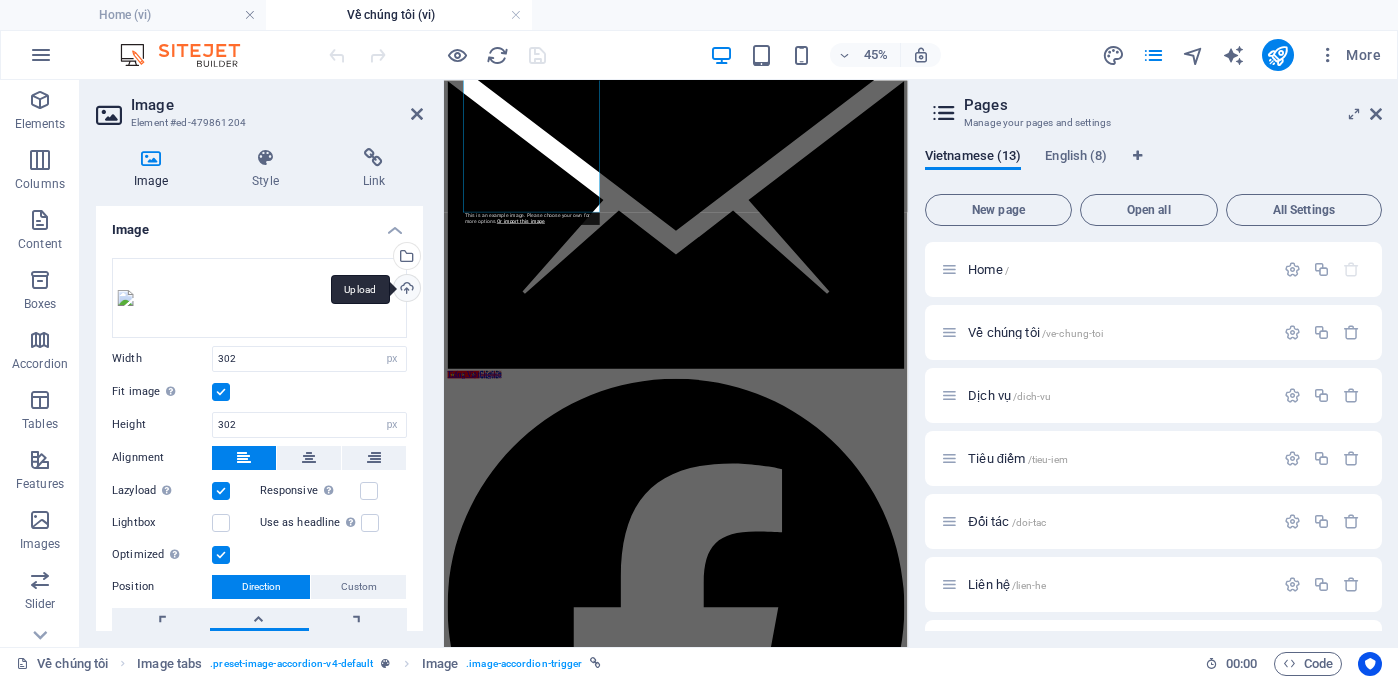click on "Upload" at bounding box center (405, 290) 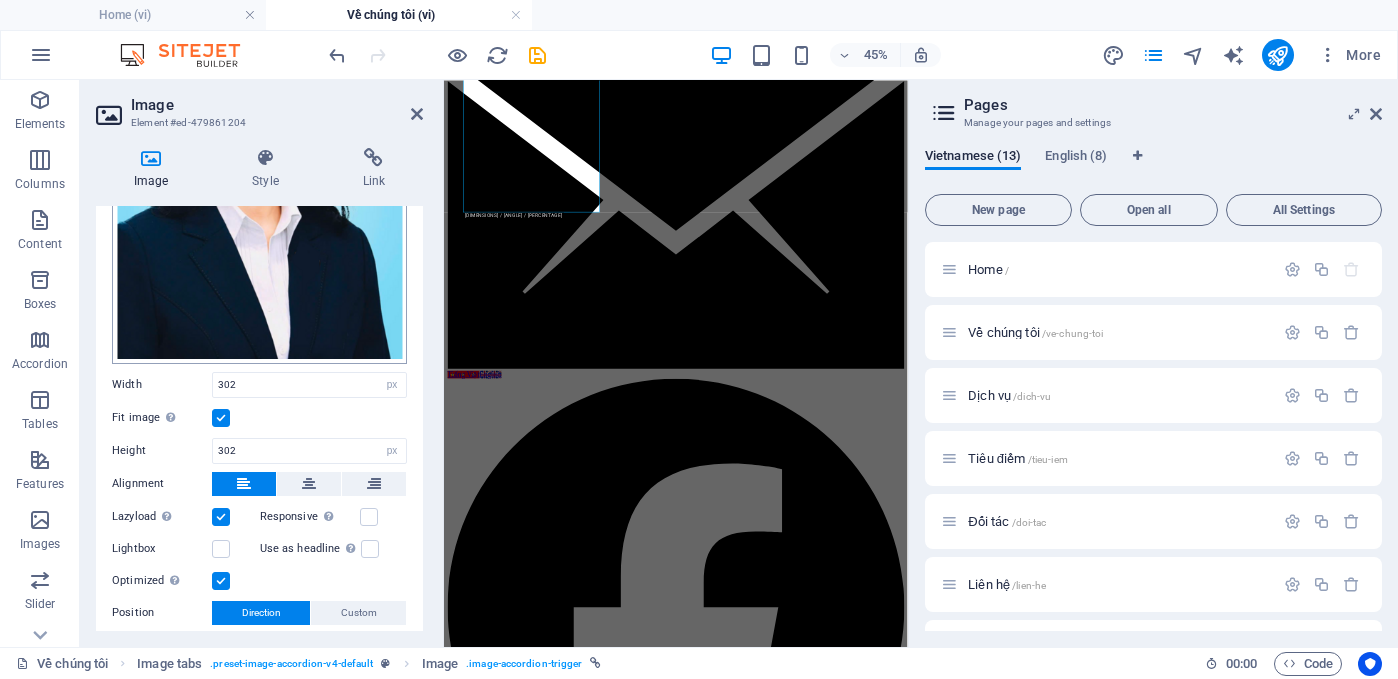 scroll, scrollTop: 394, scrollLeft: 0, axis: vertical 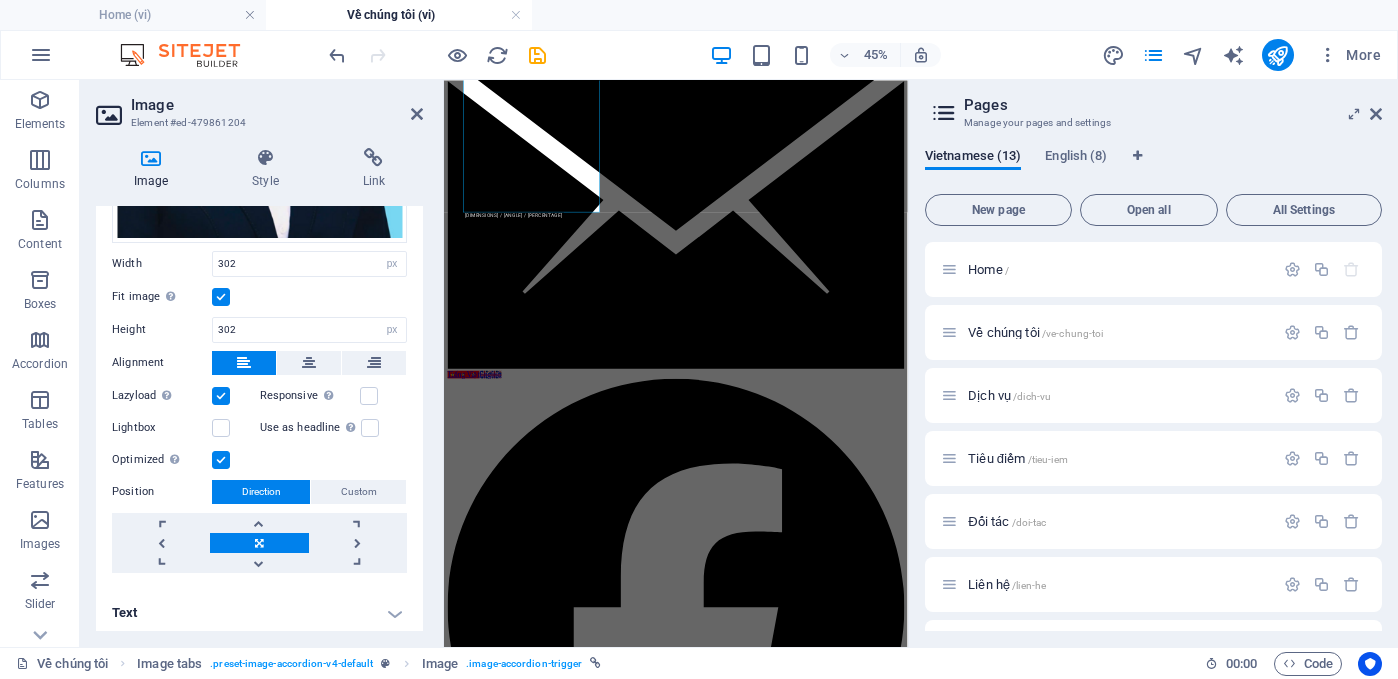 click on "Text" at bounding box center (259, 613) 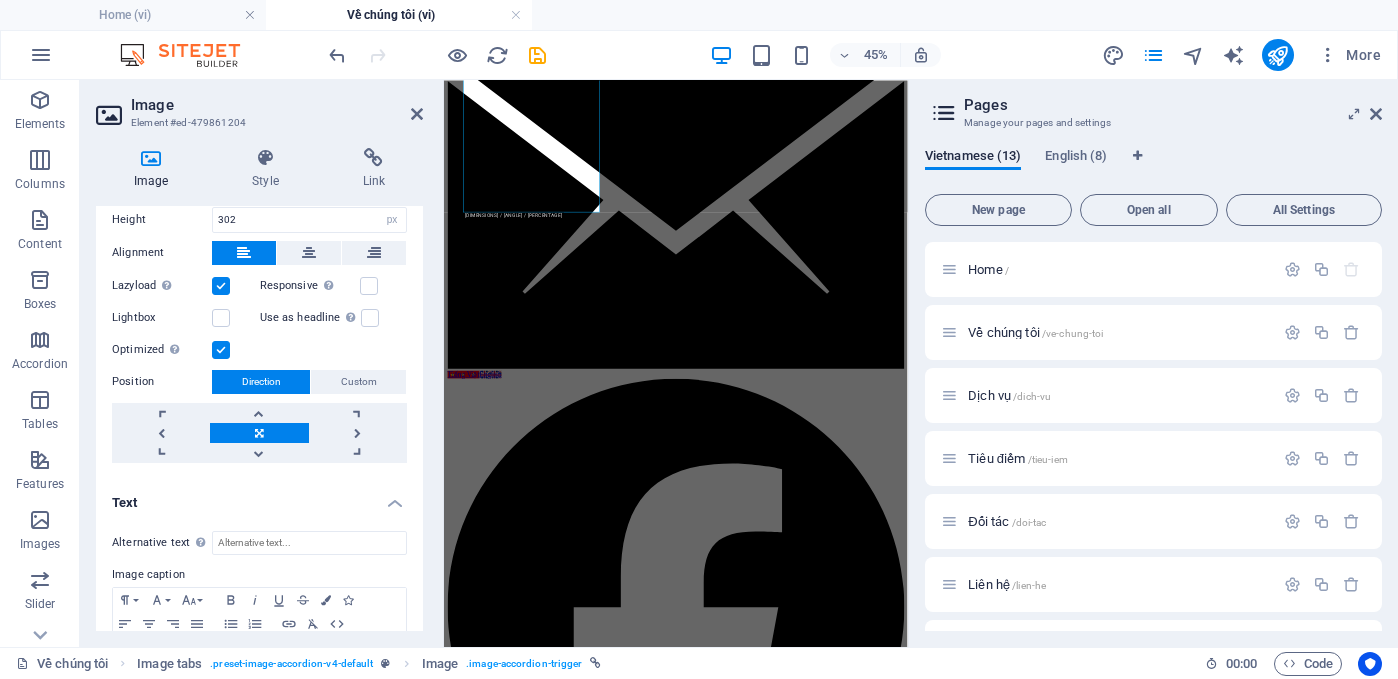 scroll, scrollTop: 582, scrollLeft: 0, axis: vertical 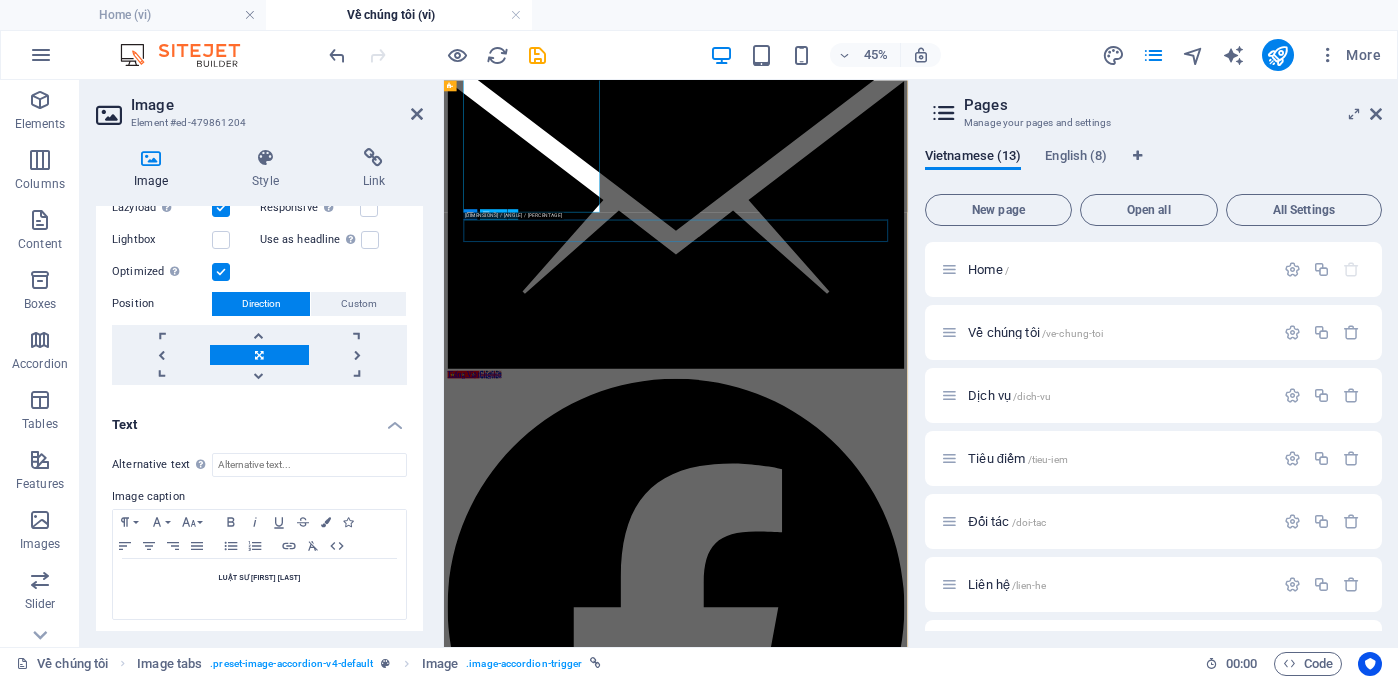 click on "Nguyên Đại biểu Quốc hội Khoá XI - Nguyên Phó Chủ nhiệm Uỷ ban Pháp luật của Quốc hội khoá XI; Lĩnh vực hoạt động: Hình sự, tài chính - ngân hàng." at bounding box center (959, 9452) 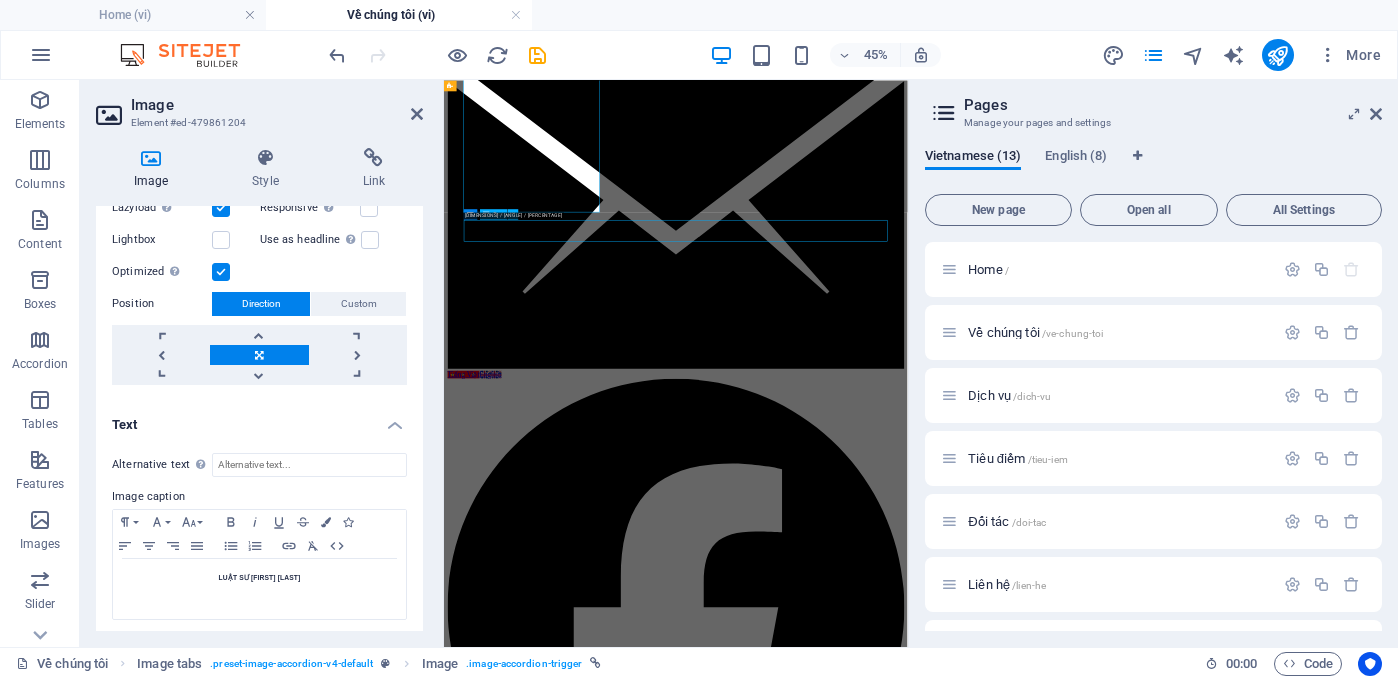 click on "Nguyên Đại biểu Quốc hội Khoá XI - Nguyên Phó Chủ nhiệm Uỷ ban Pháp luật của Quốc hội khoá XI; Lĩnh vực hoạt động: Hình sự, tài chính - ngân hàng." at bounding box center (959, 9452) 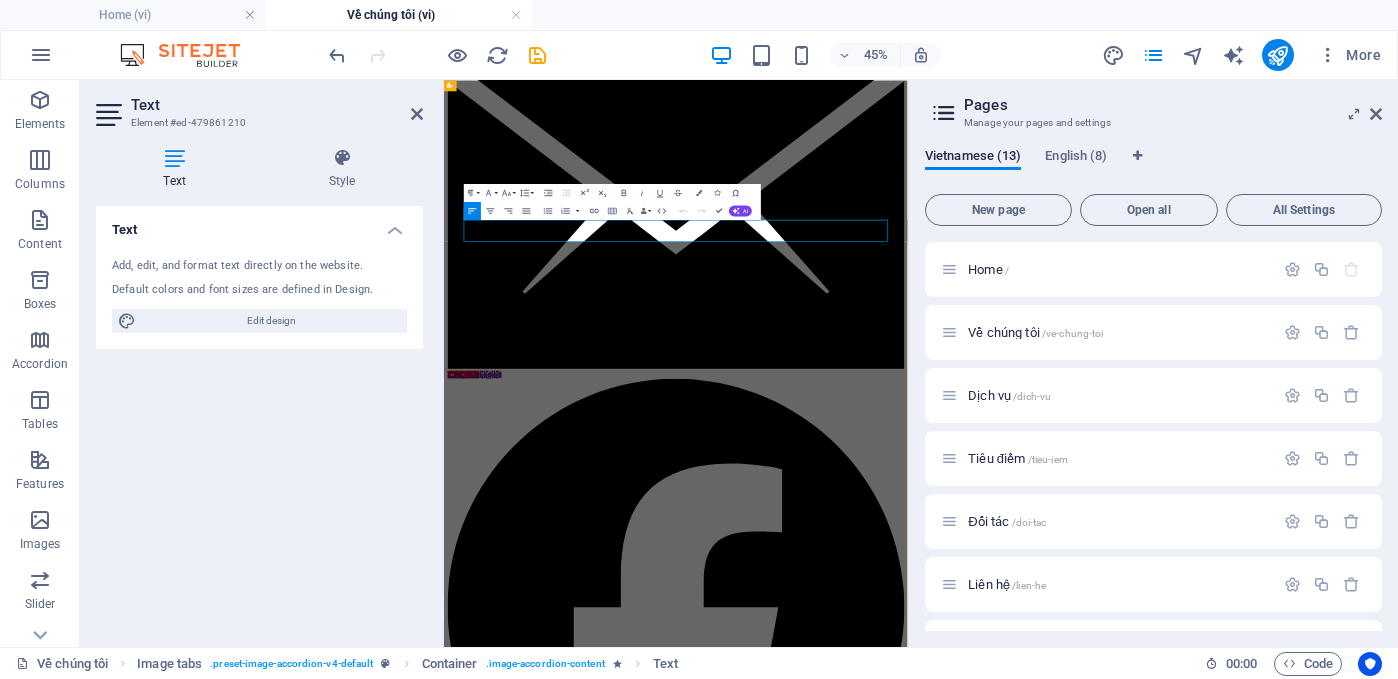 click on "Lĩnh vực hoạt động: Hình sự, tài chính - ngân hàng." at bounding box center [959, 9469] 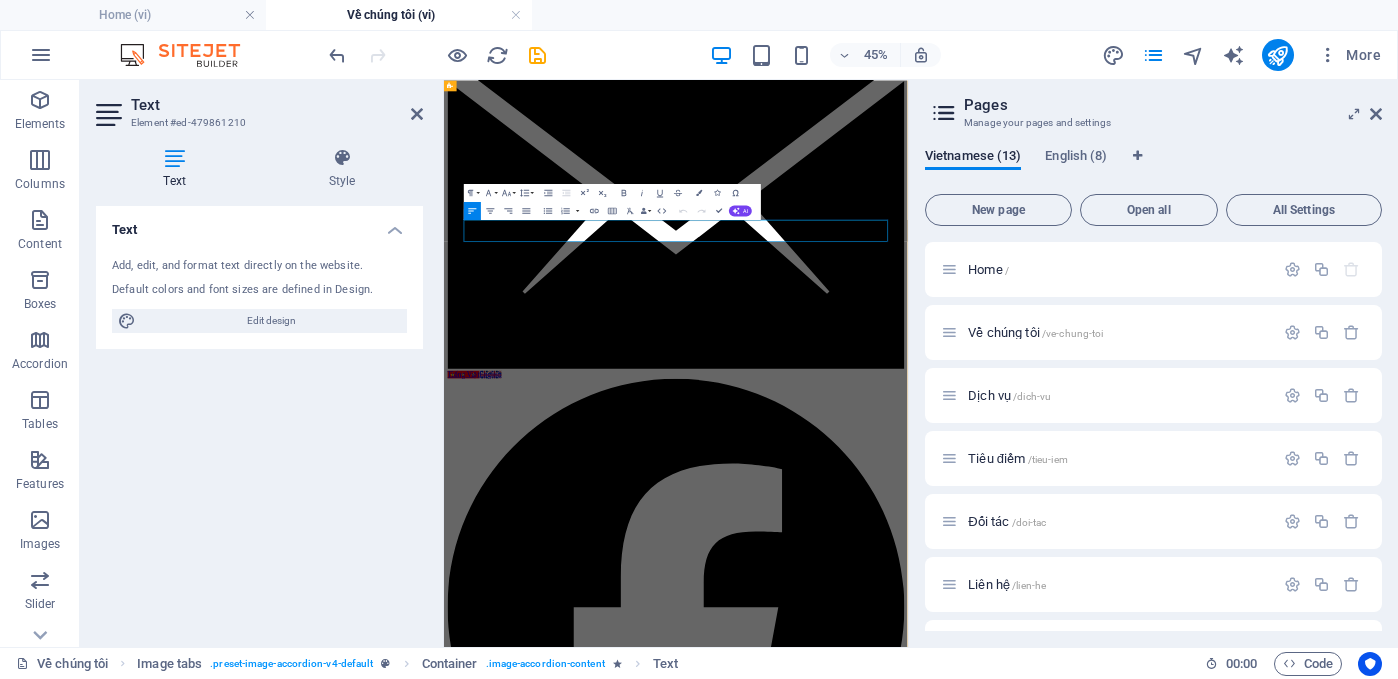 click on "Nguyên Đại biểu Quốc hội Khoá XI - Nguyên Phó Chủ nhiệm Uỷ ban Pháp luật của Quốc hội khoá XI;" at bounding box center [959, 9435] 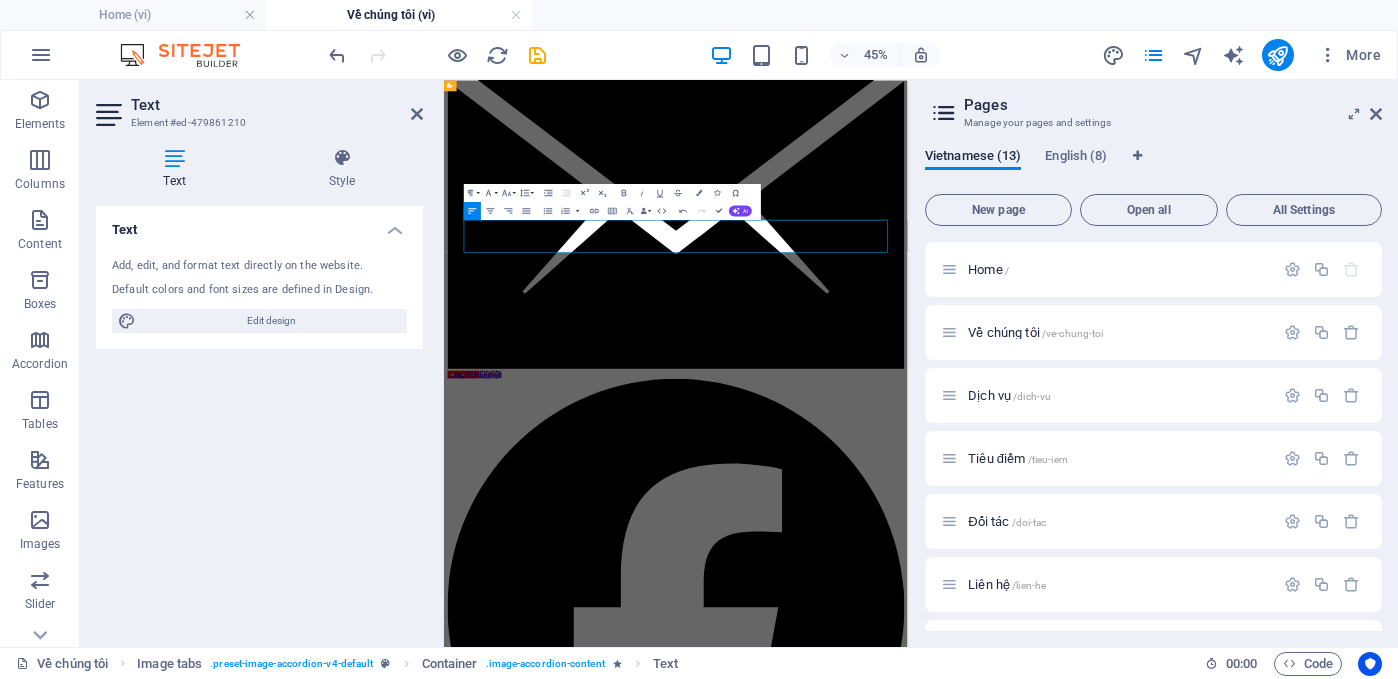 click at bounding box center (959, 9469) 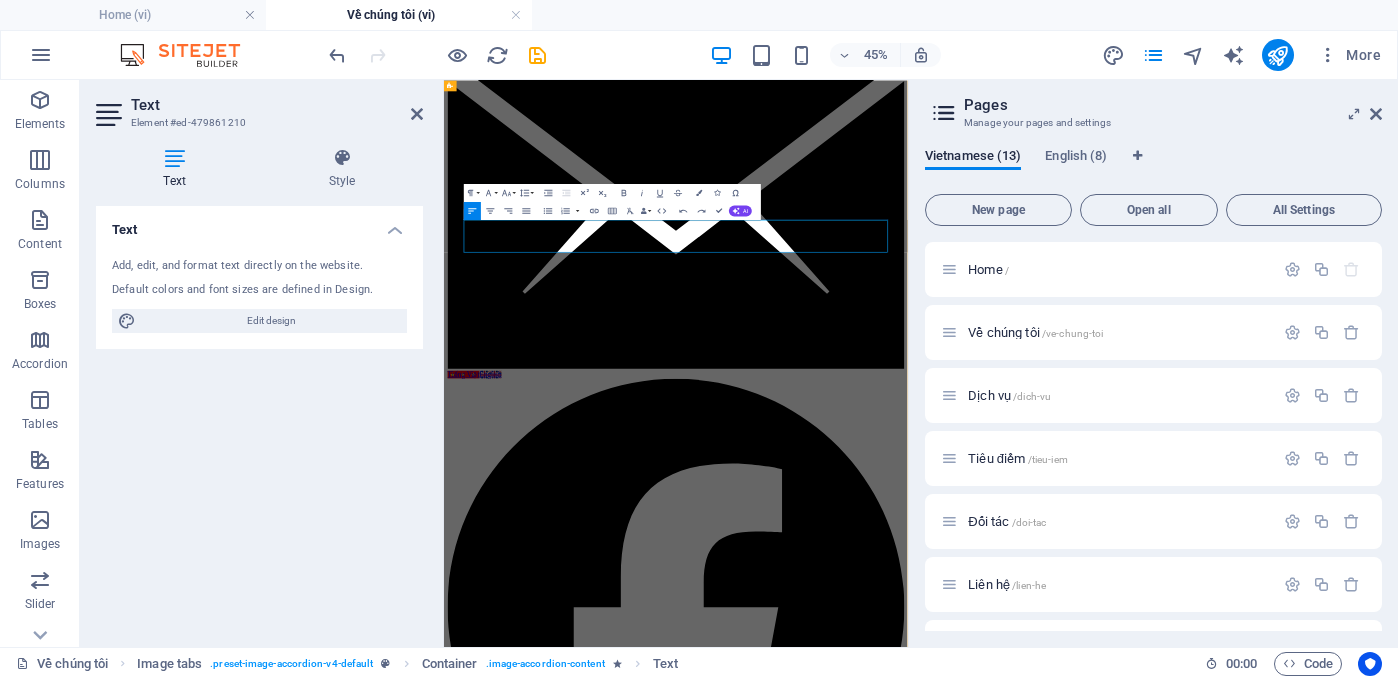 click at bounding box center (959, 9469) 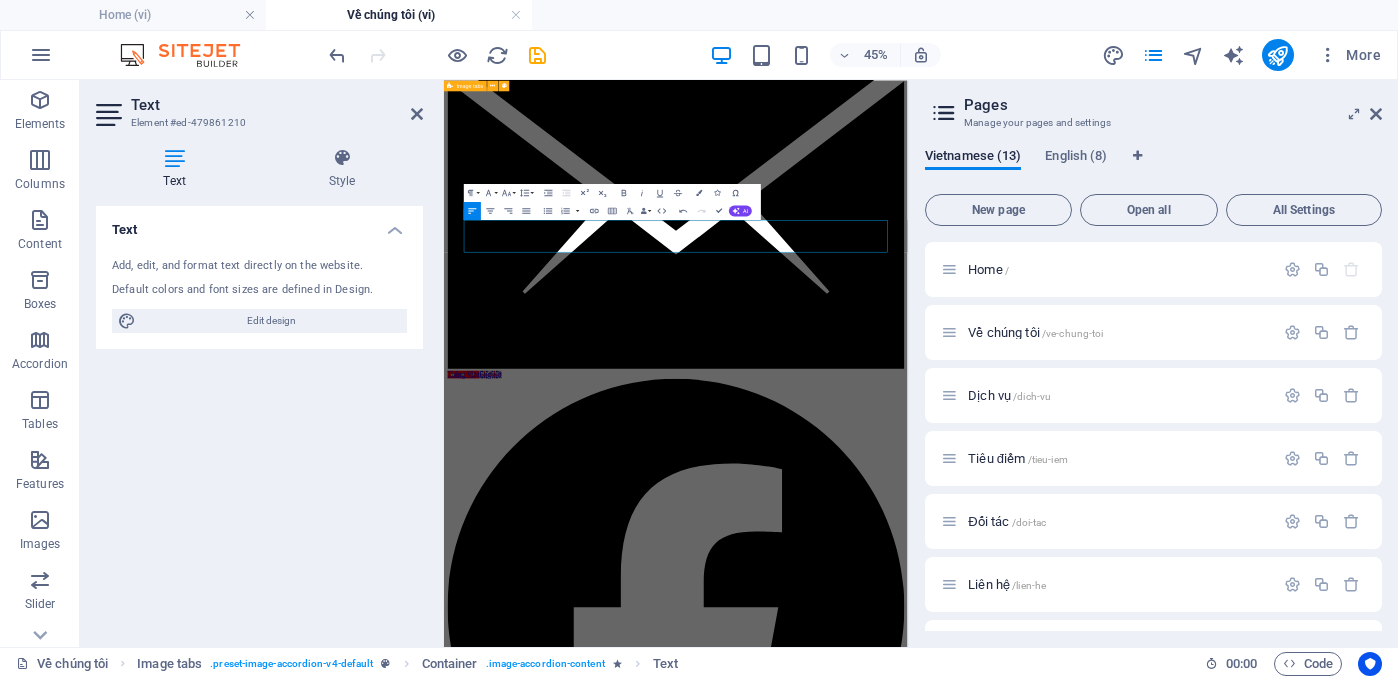 scroll, scrollTop: 0, scrollLeft: 6, axis: horizontal 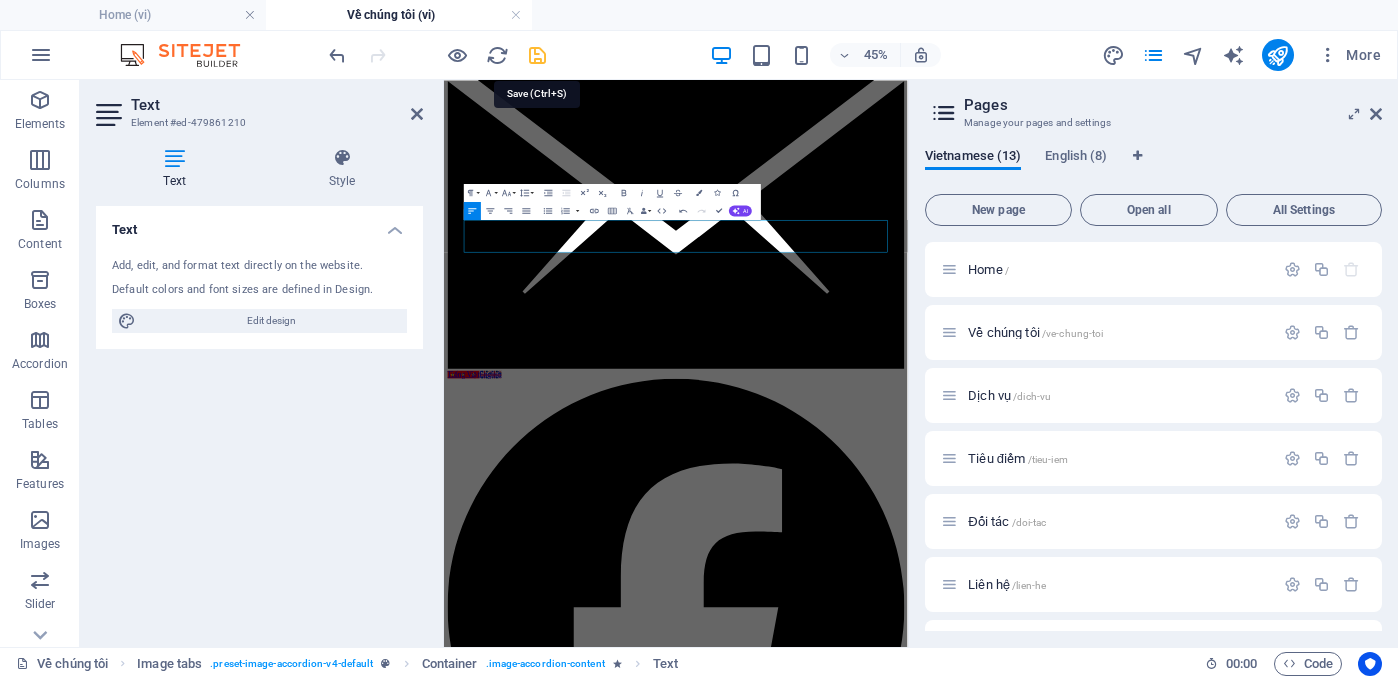 click at bounding box center [537, 55] 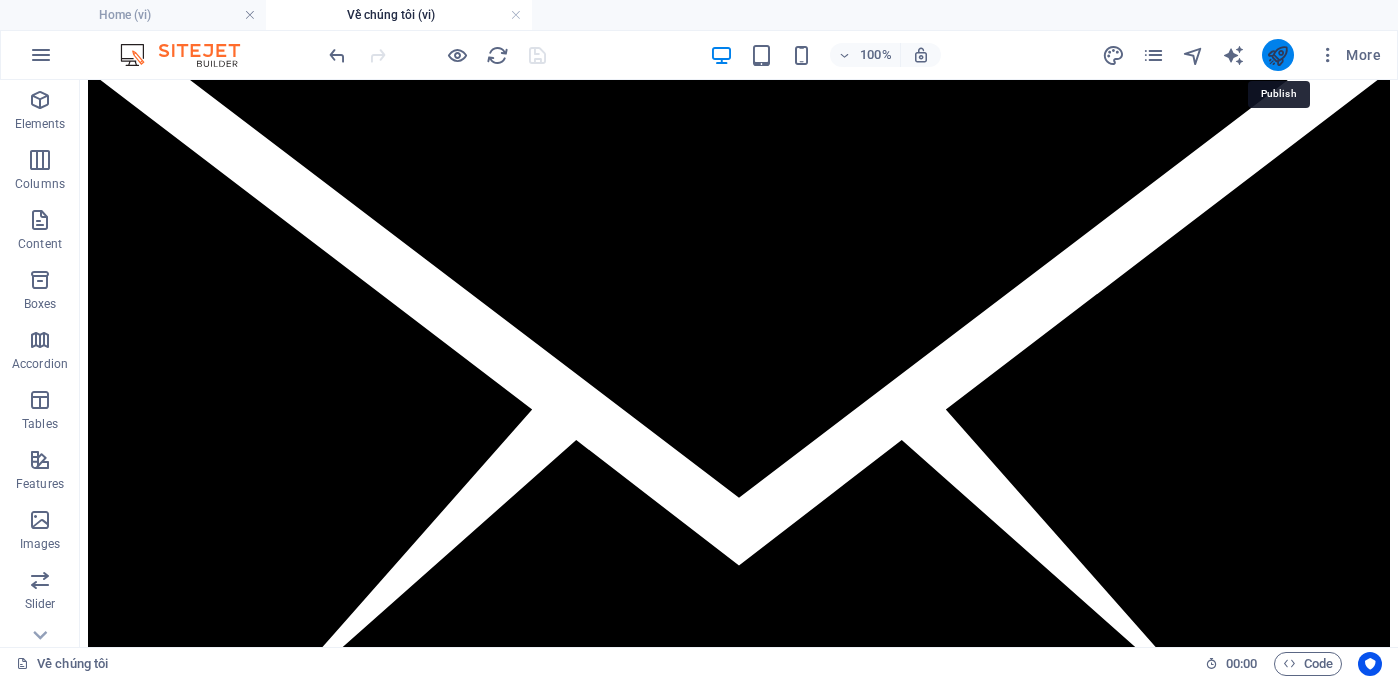 click at bounding box center (1277, 55) 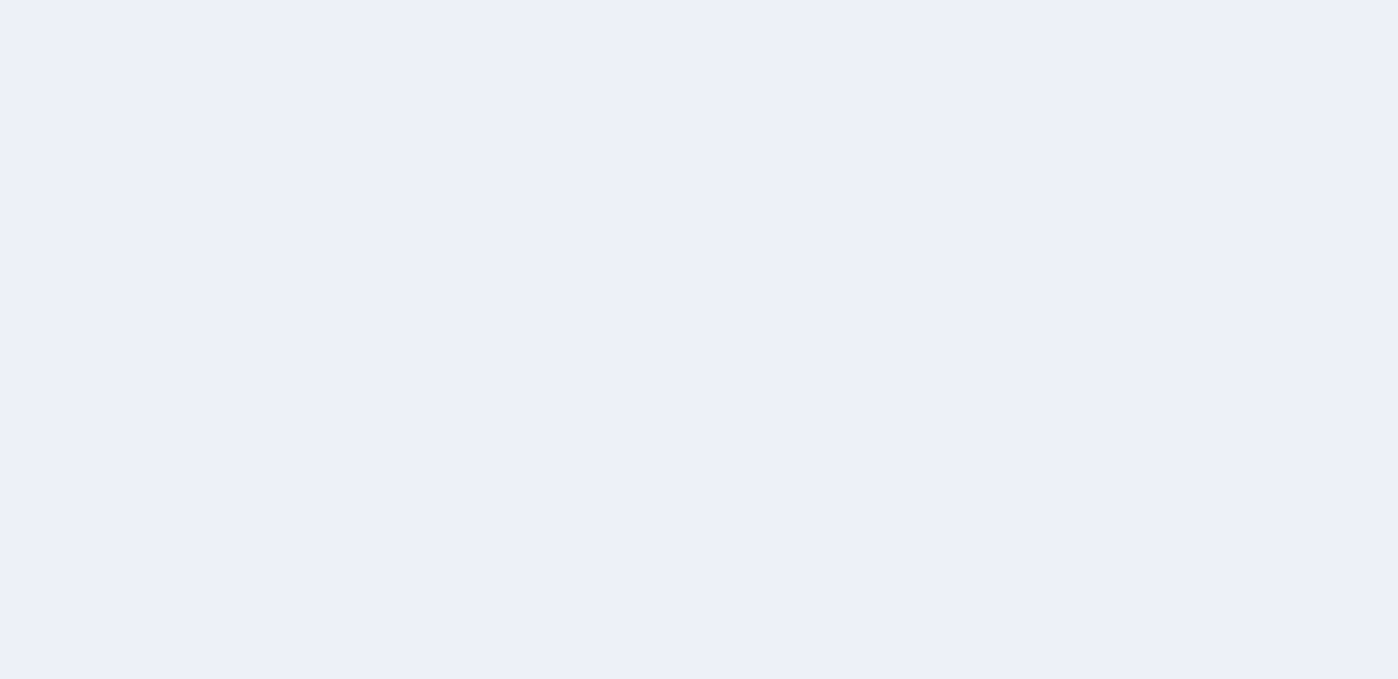 scroll, scrollTop: 0, scrollLeft: 0, axis: both 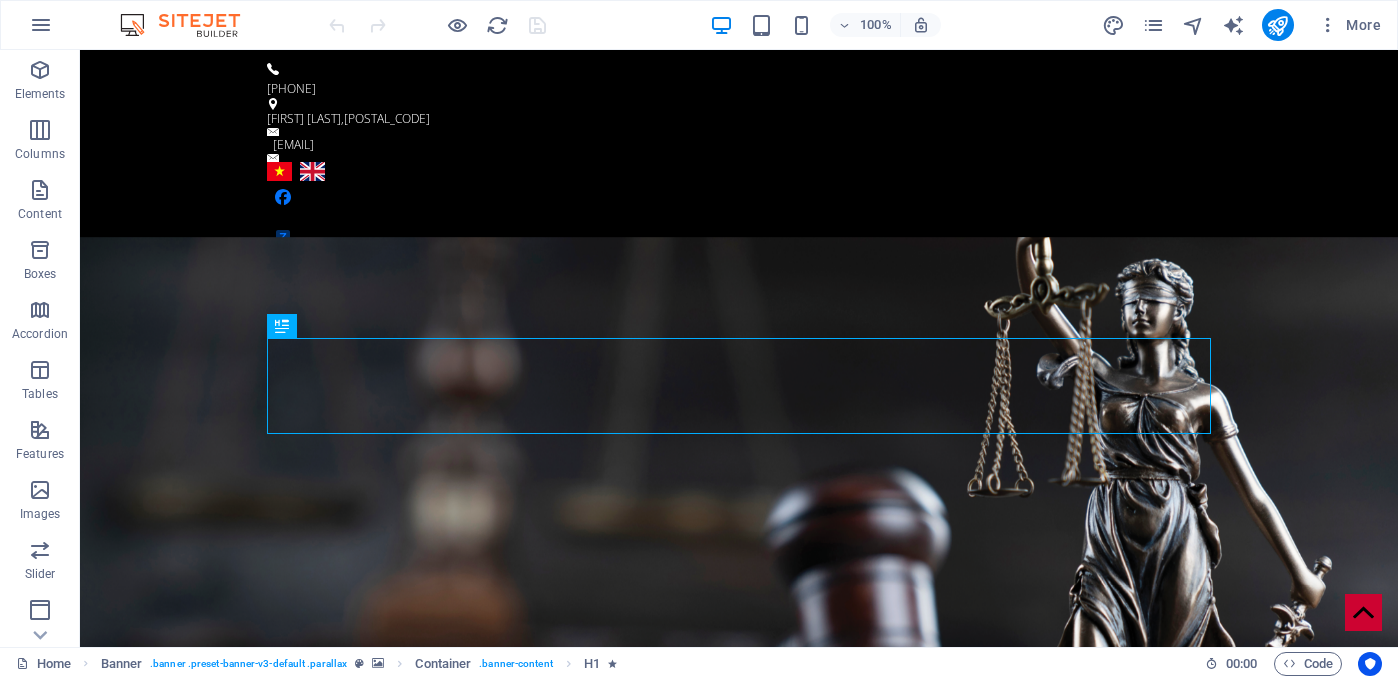 click at bounding box center [1153, 25] 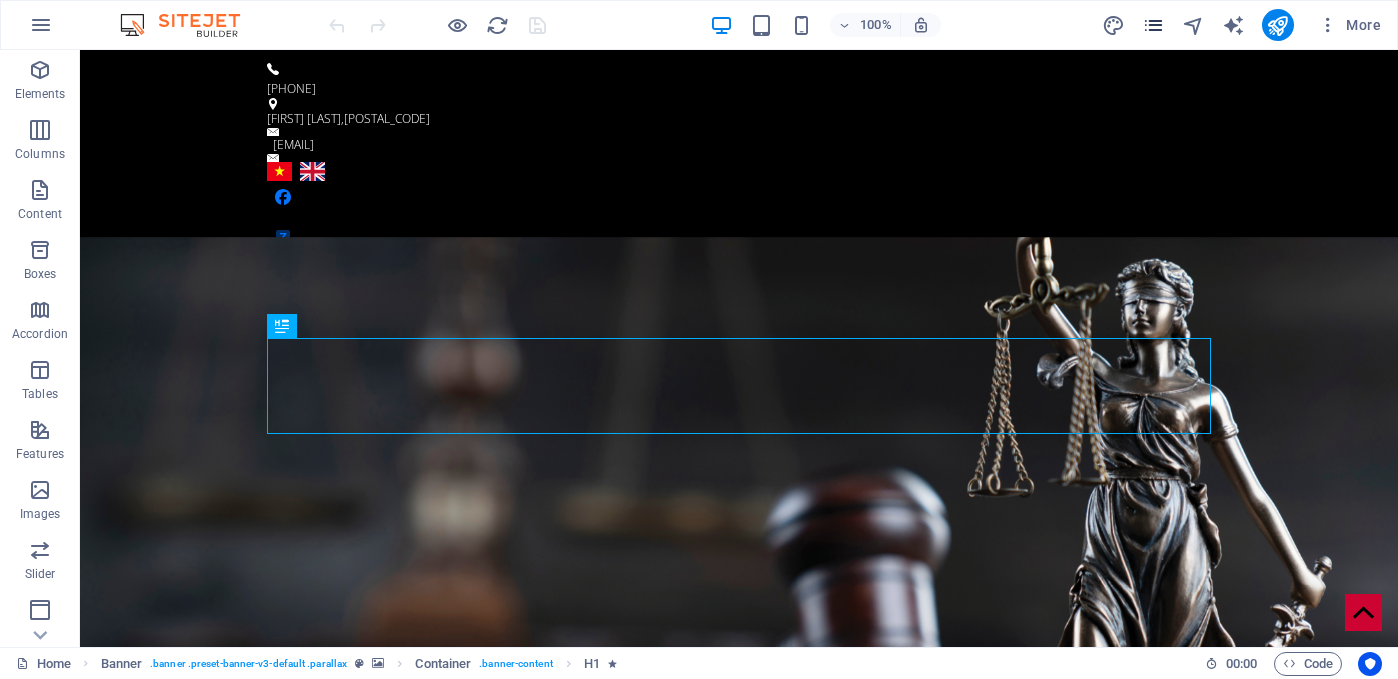 click at bounding box center (1153, 25) 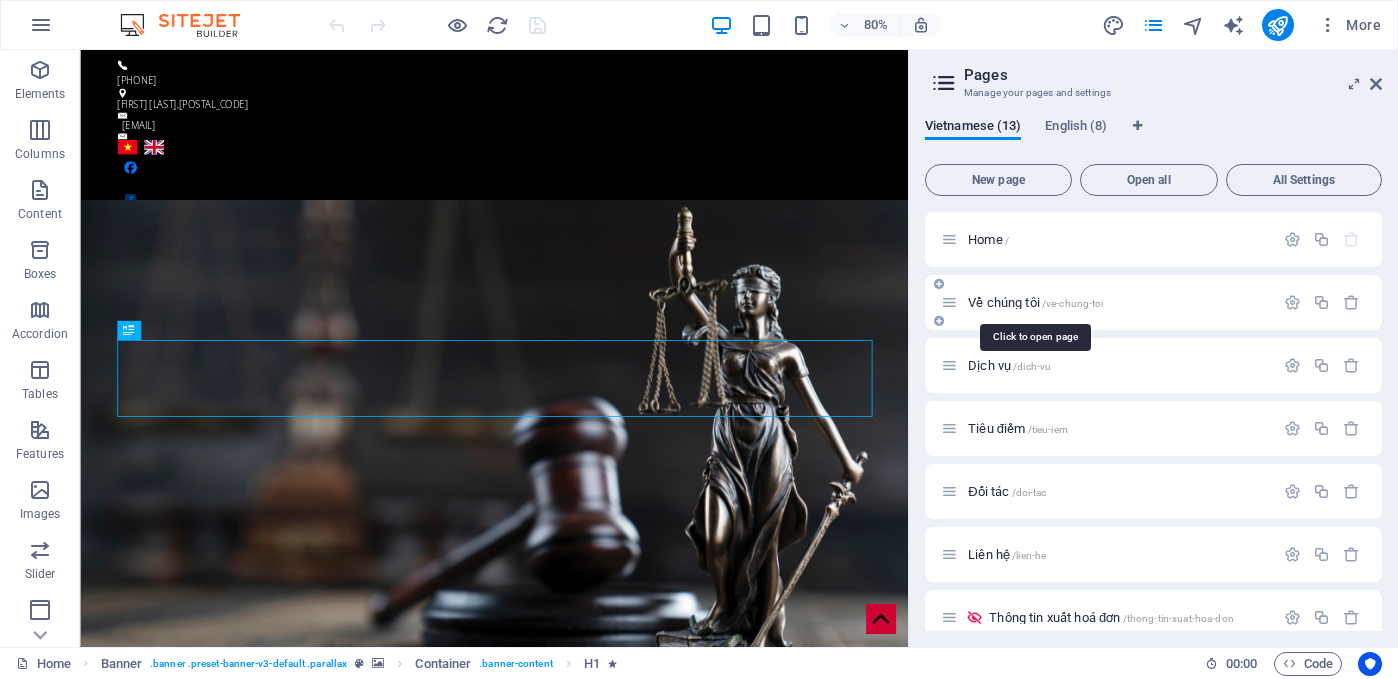 click on "Về chúng tôi /ve-chung-toi" at bounding box center (1035, 302) 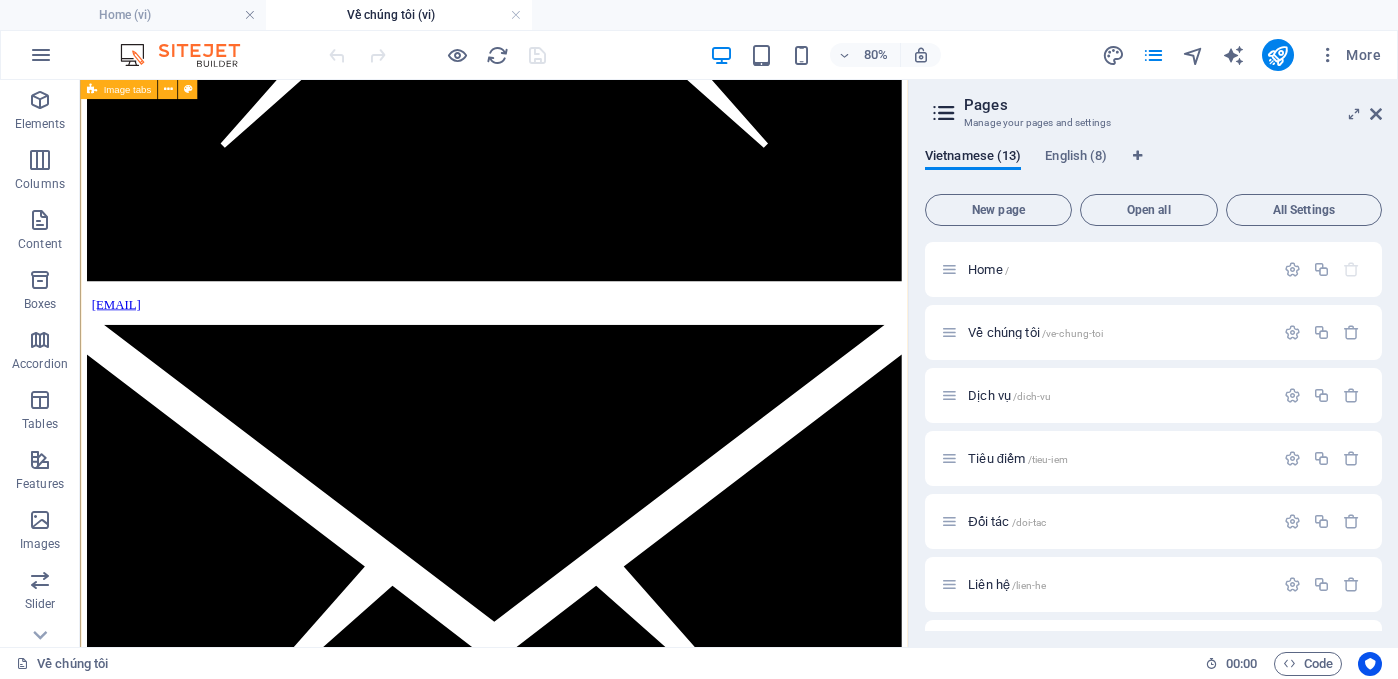 scroll, scrollTop: 3056, scrollLeft: 0, axis: vertical 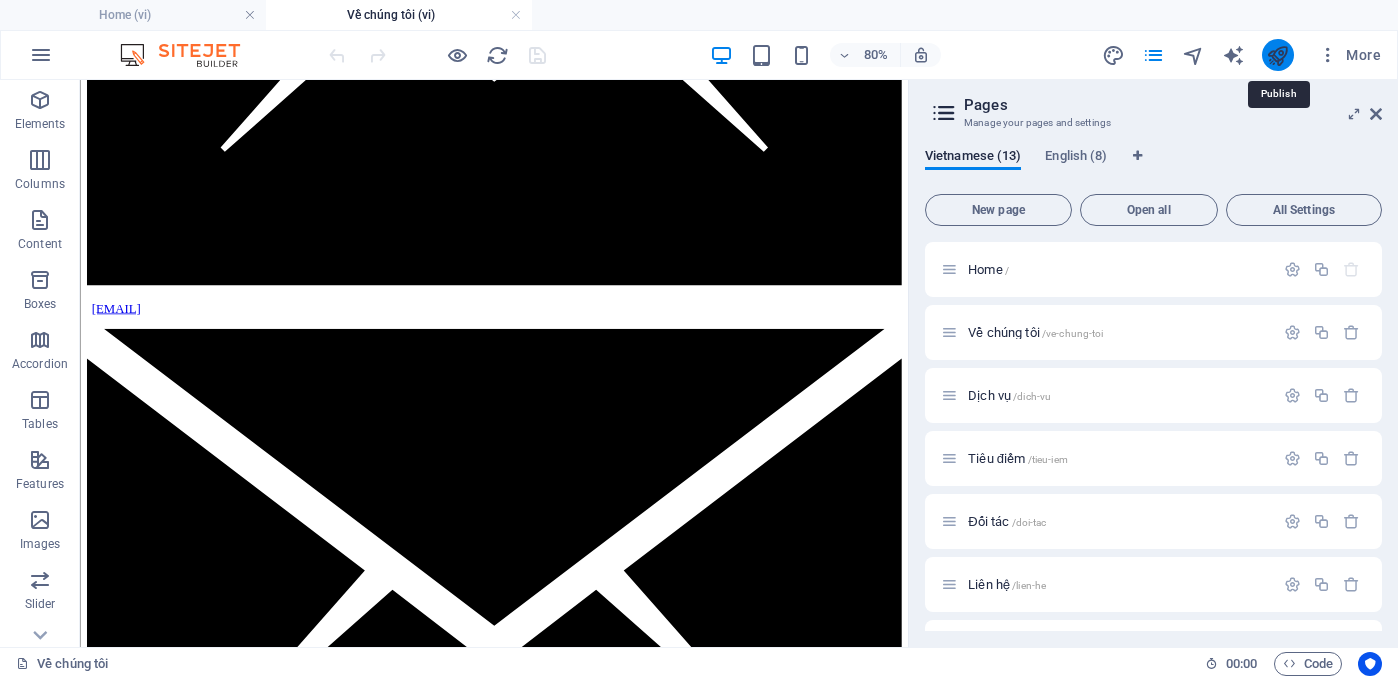 click at bounding box center (1277, 55) 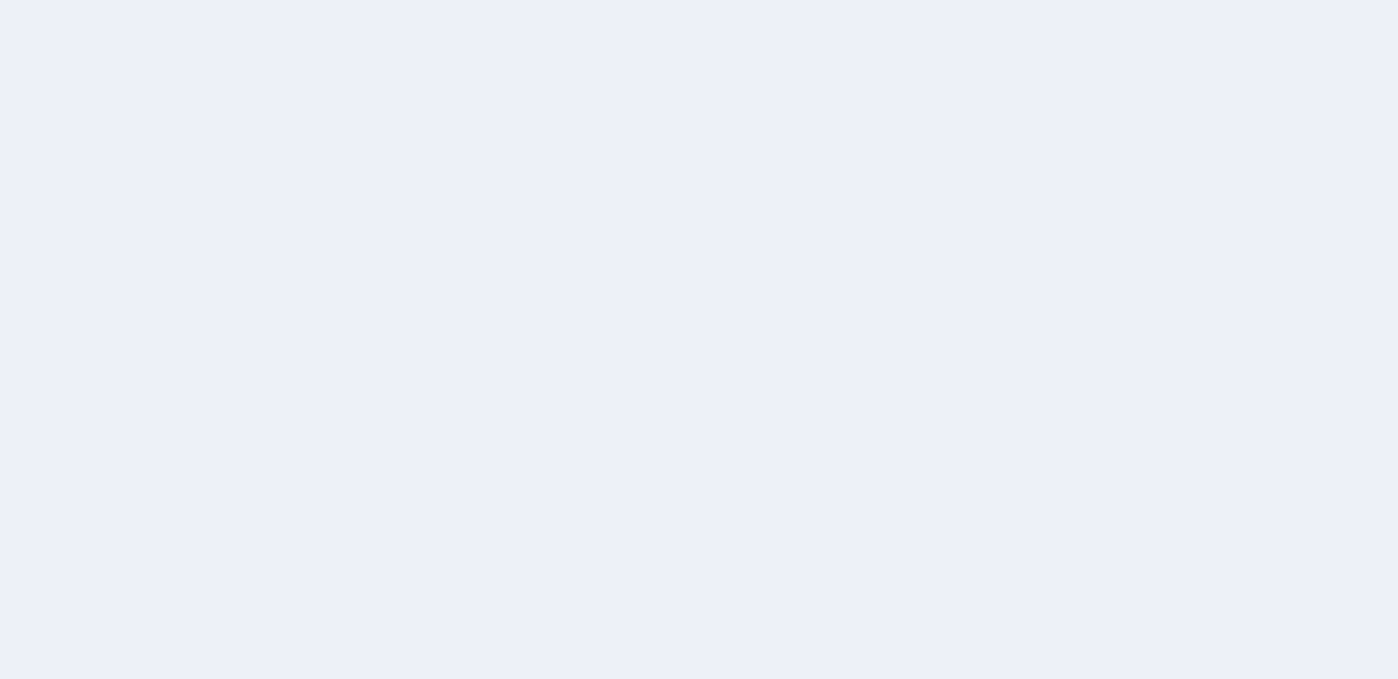 scroll, scrollTop: 0, scrollLeft: 0, axis: both 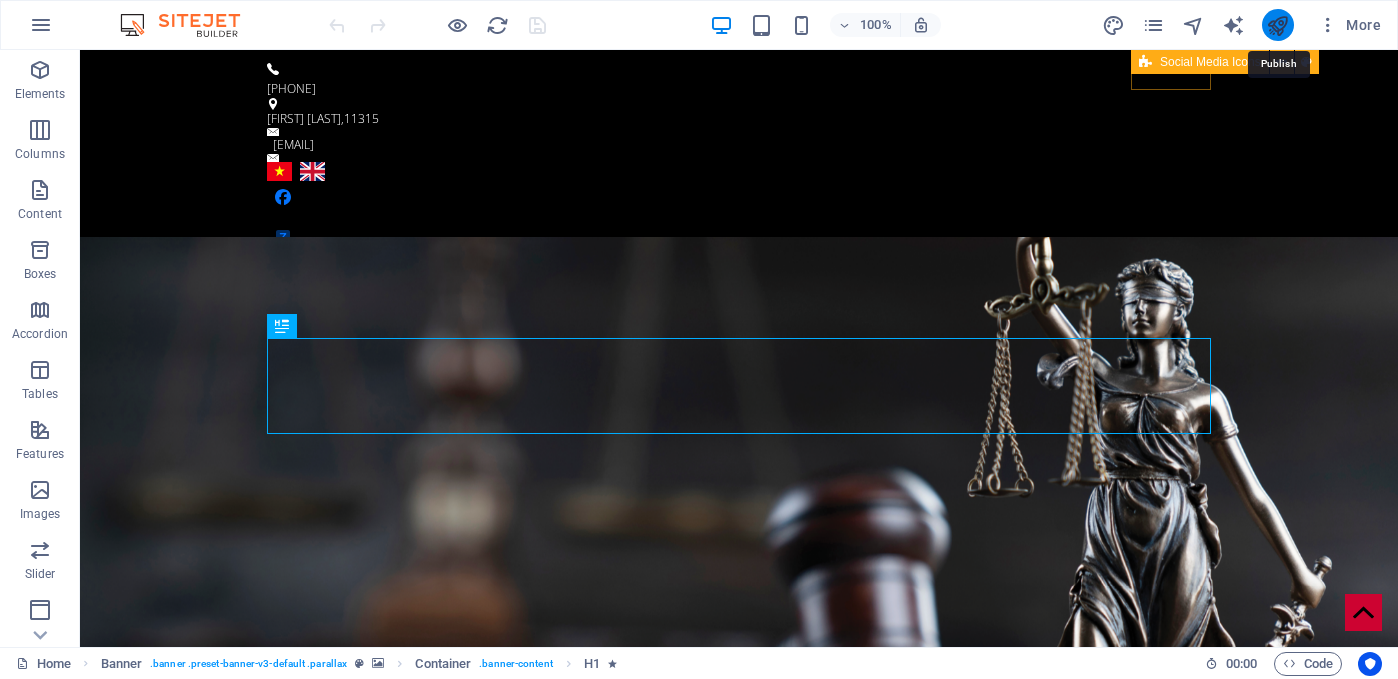 click at bounding box center (1277, 25) 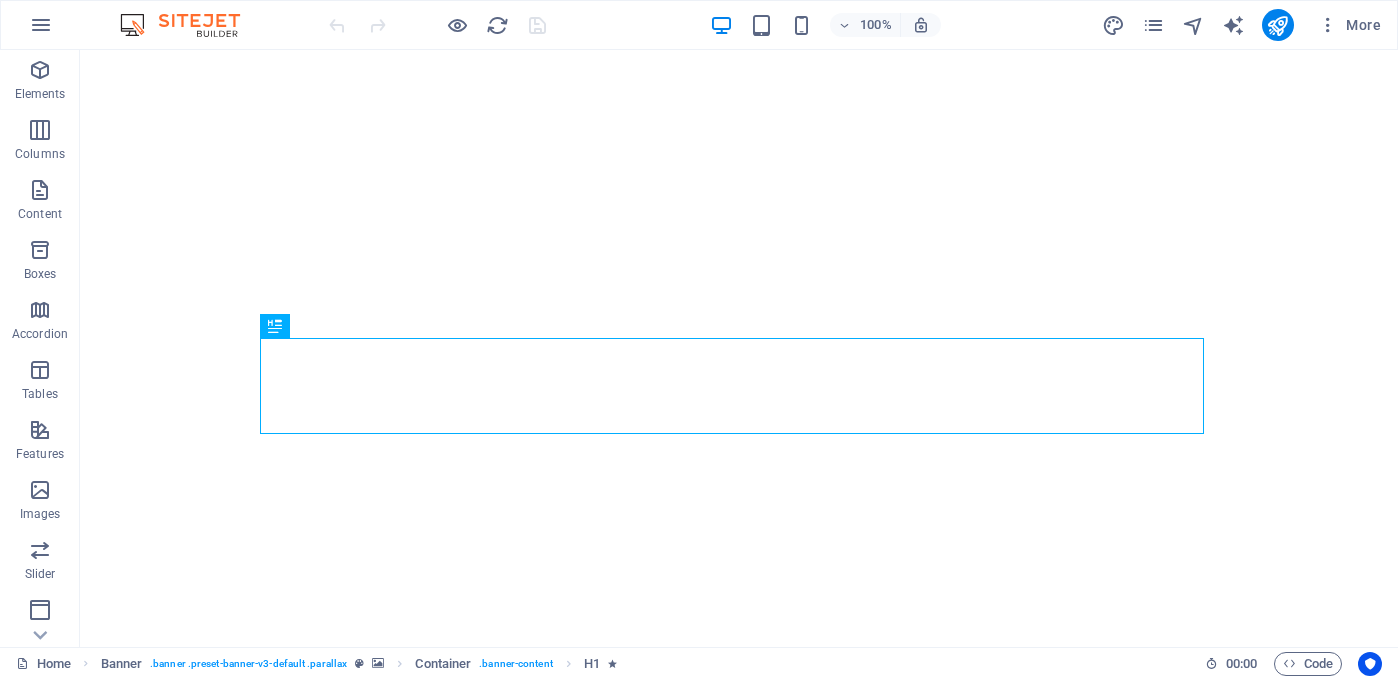 scroll, scrollTop: 0, scrollLeft: 0, axis: both 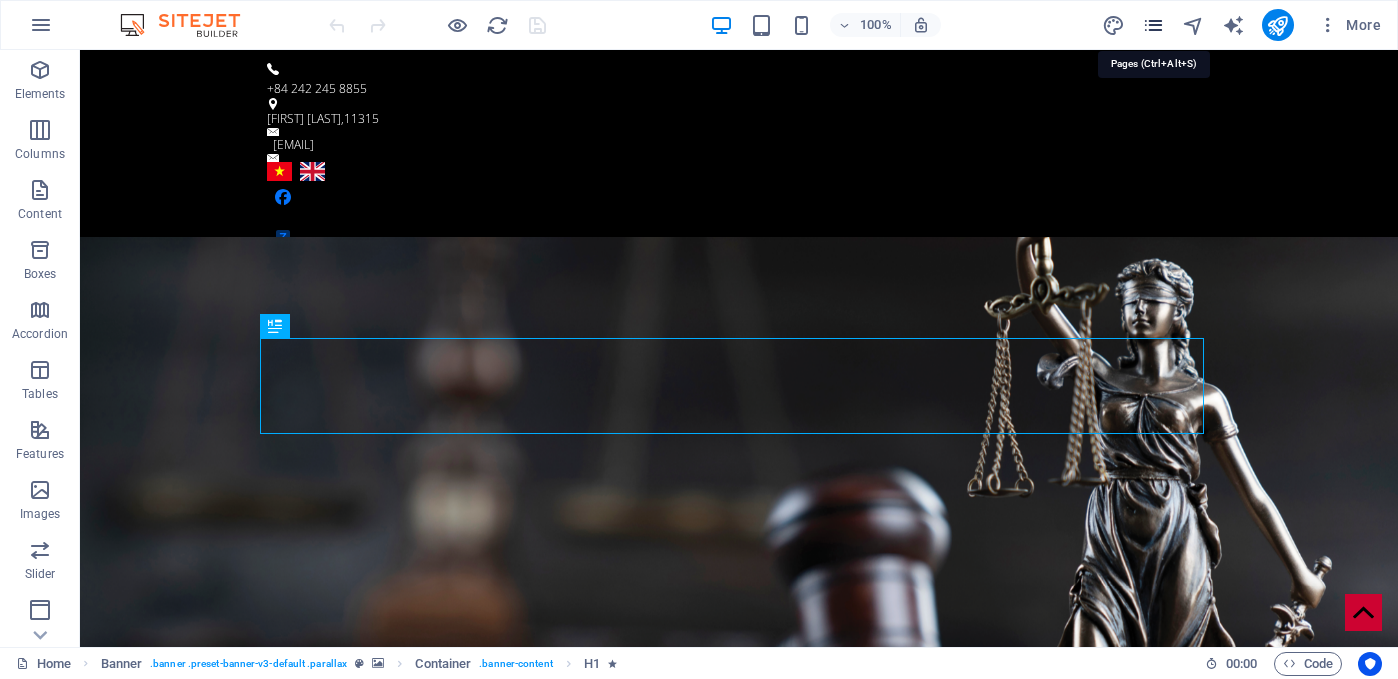 click at bounding box center (1153, 25) 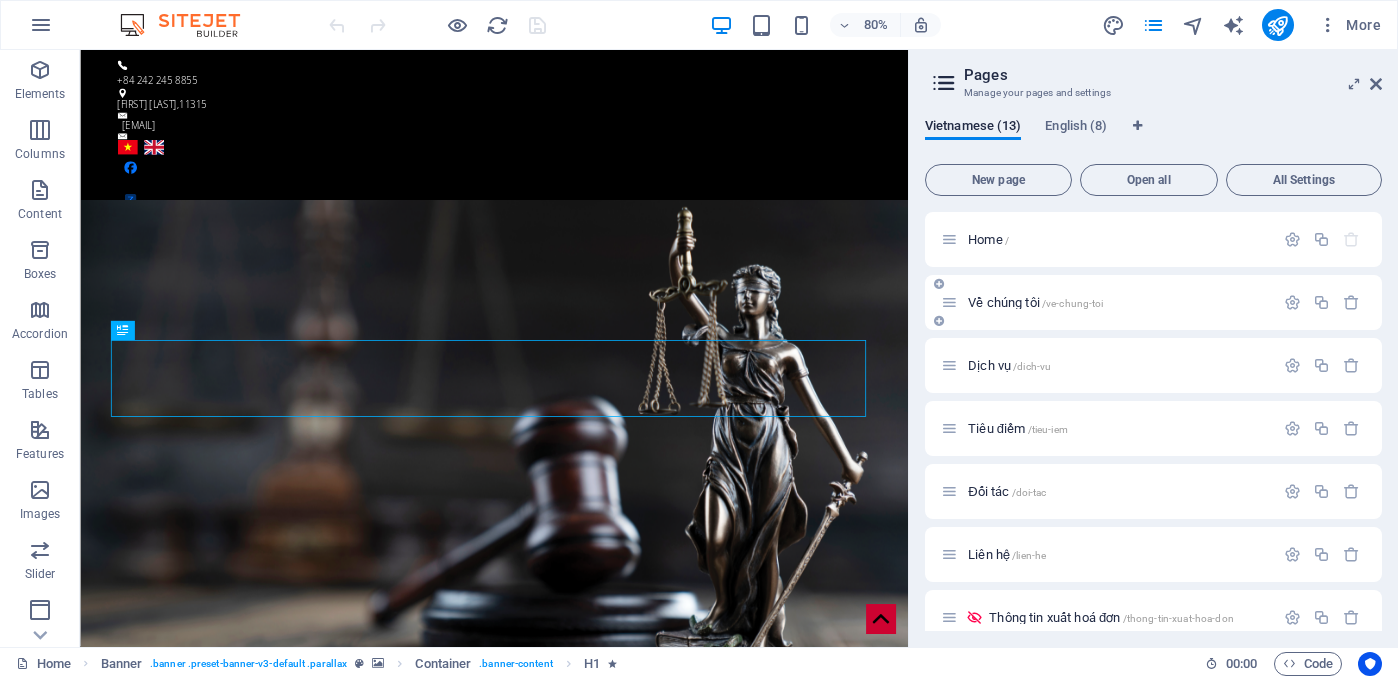 click on "Về chúng tôi /ve-chung-toi" at bounding box center (1107, 302) 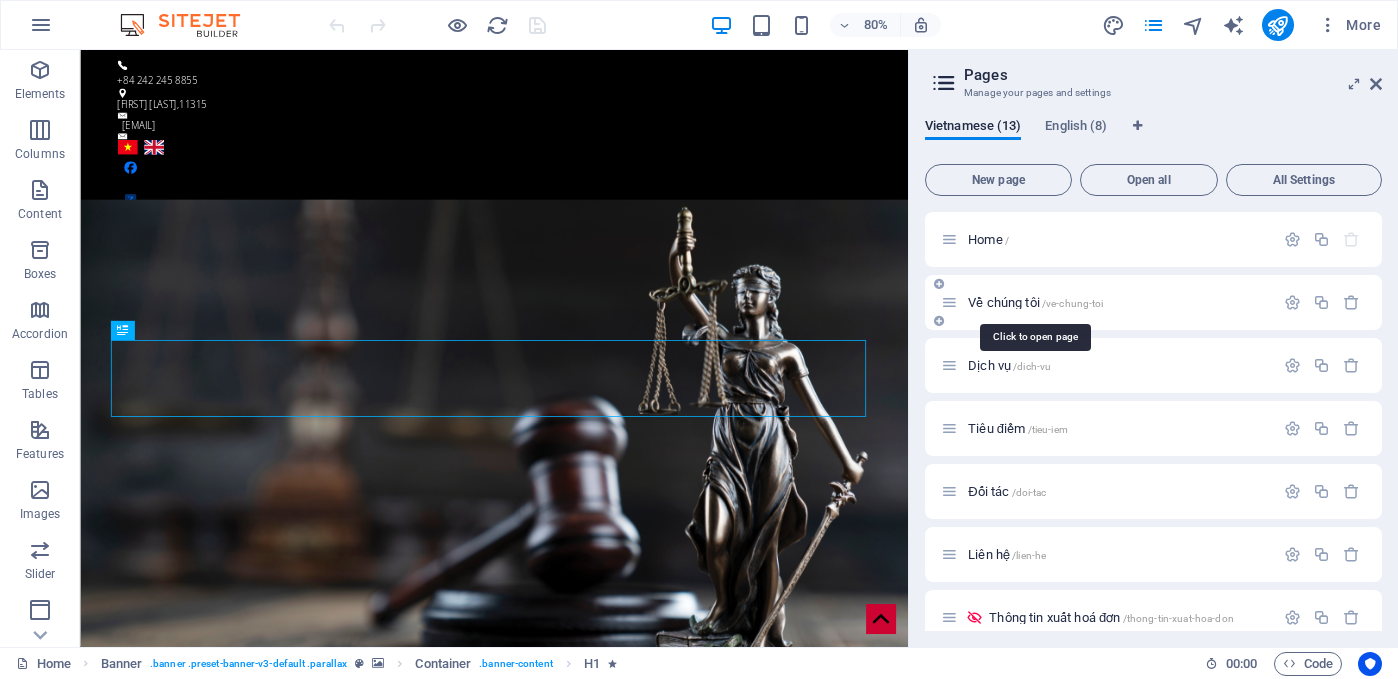 click on "Về chúng tôi /ve-chung-toi" at bounding box center [1035, 302] 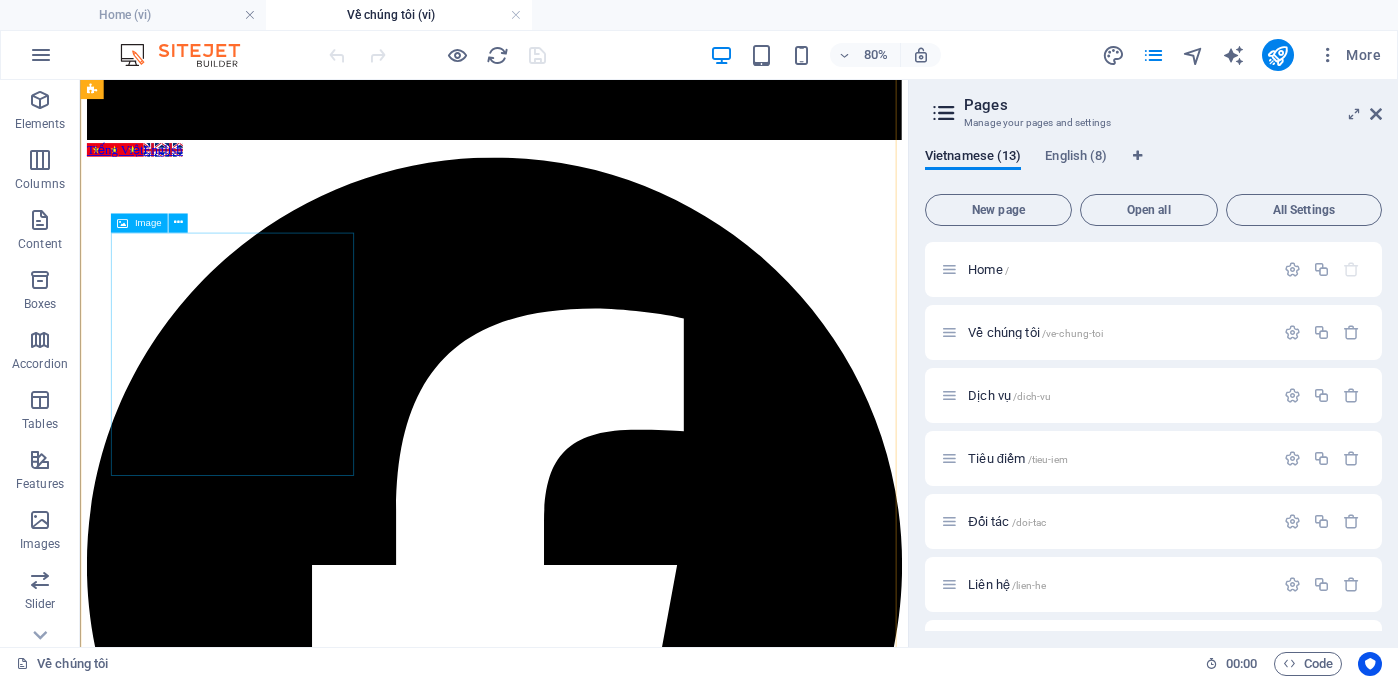 scroll, scrollTop: 3984, scrollLeft: 0, axis: vertical 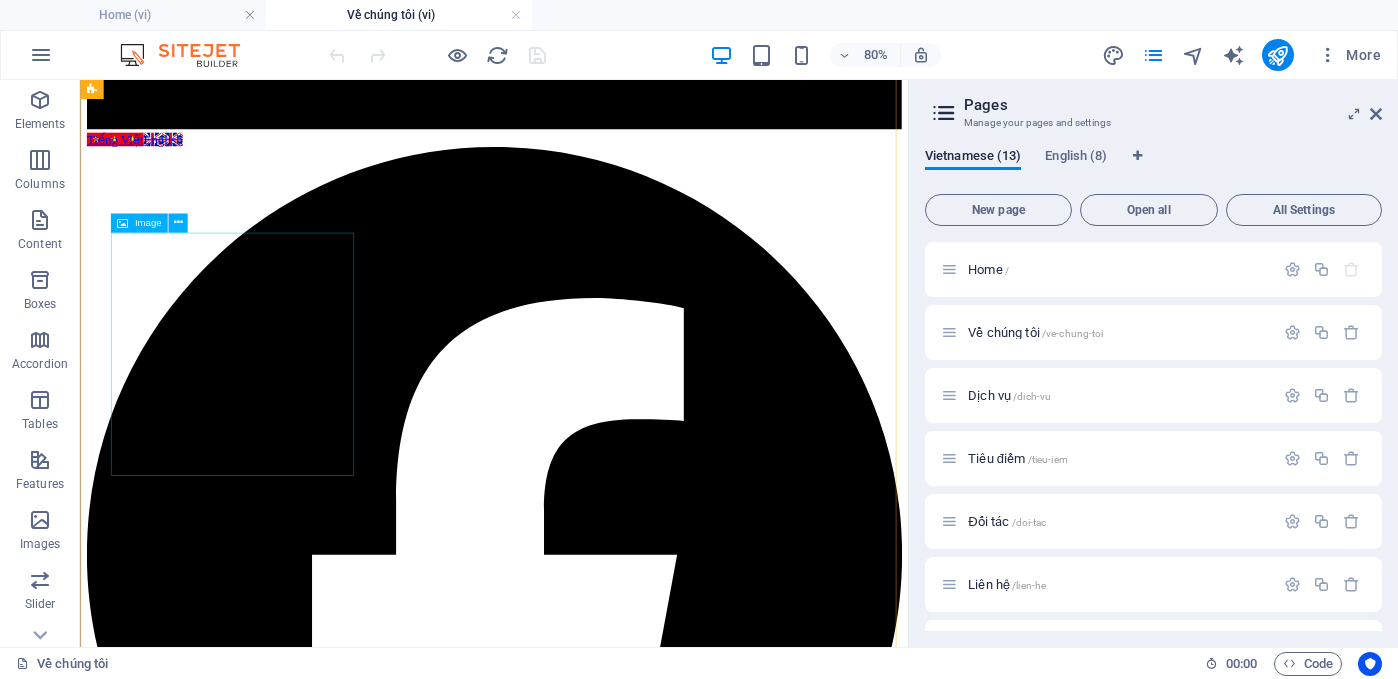 click on "LUẬT SƯ [FIRST] [LAST]" at bounding box center [597, 9302] 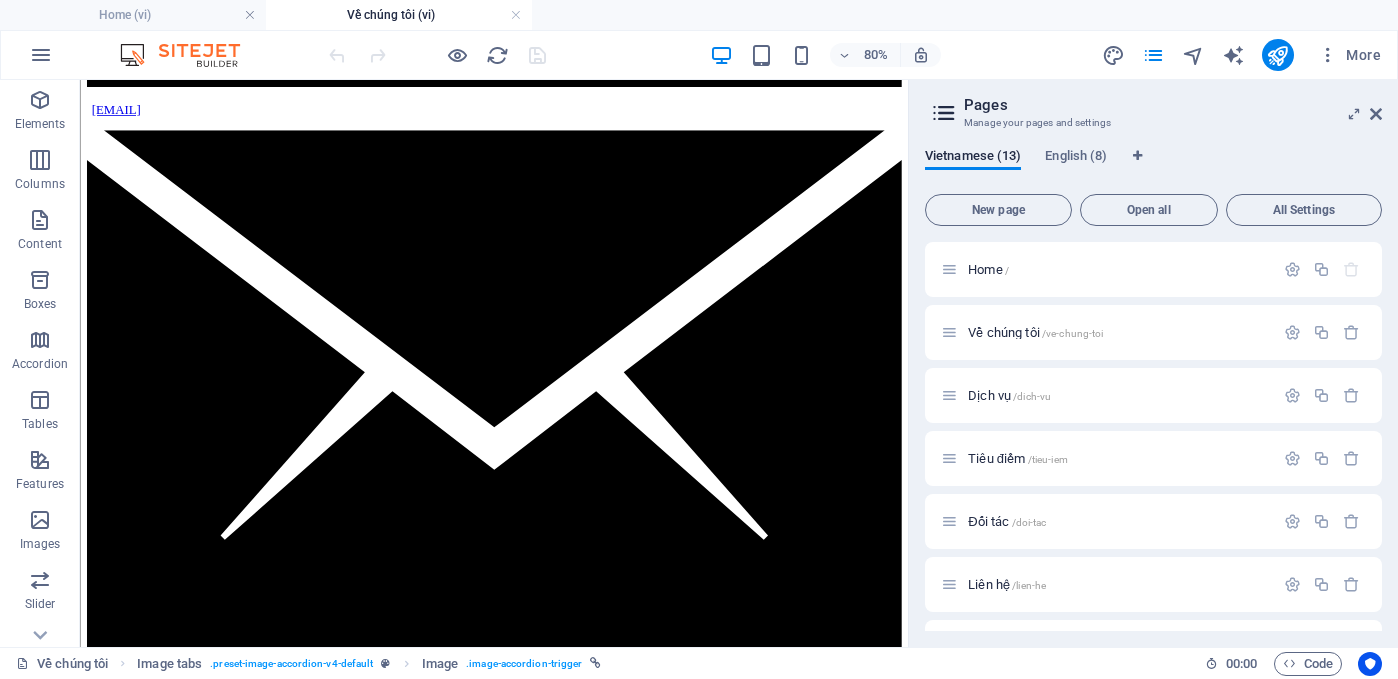 scroll, scrollTop: 3289, scrollLeft: 0, axis: vertical 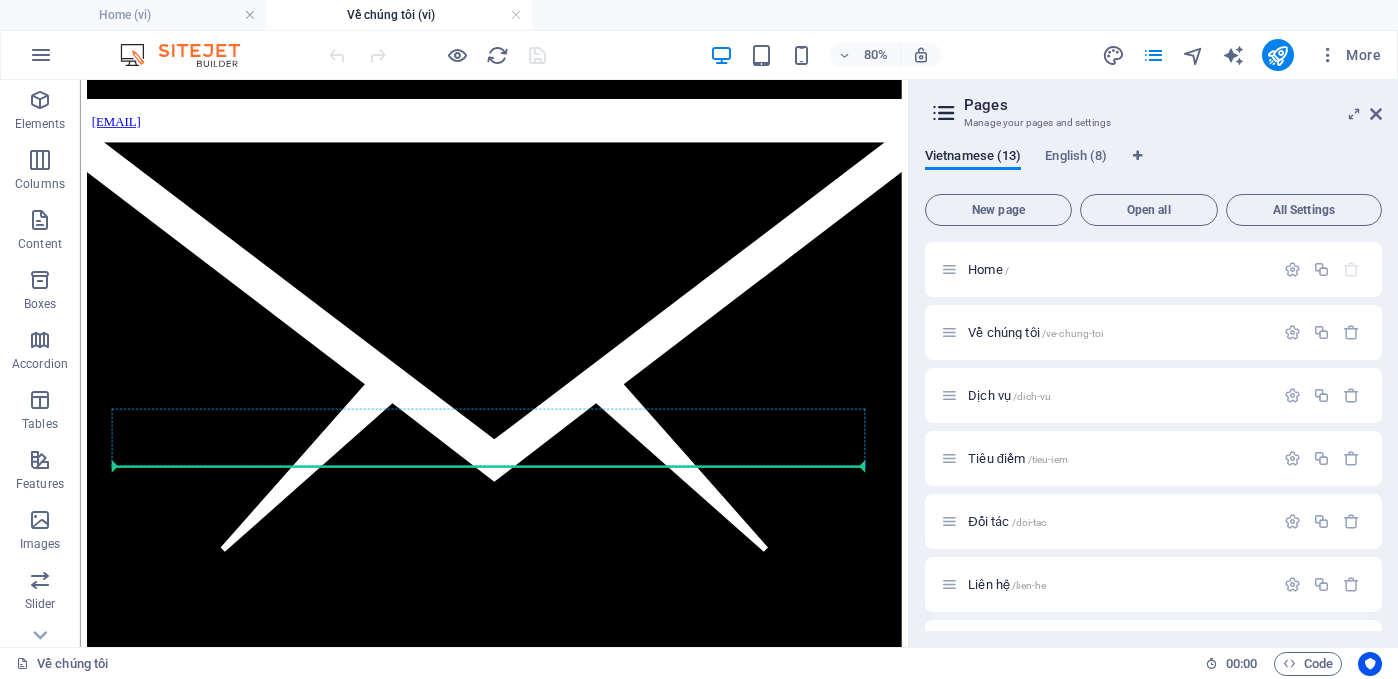 drag, startPoint x: 284, startPoint y: 509, endPoint x: 275, endPoint y: 561, distance: 52.773098 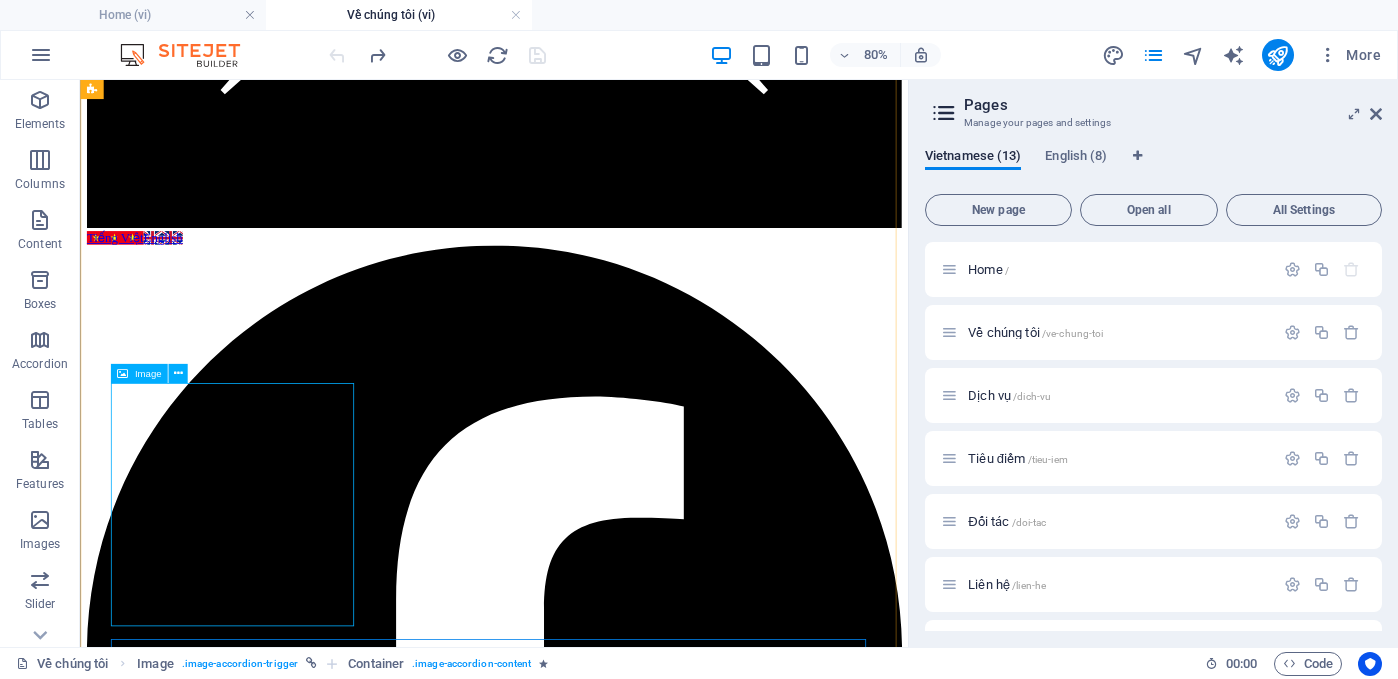 scroll, scrollTop: 3897, scrollLeft: 0, axis: vertical 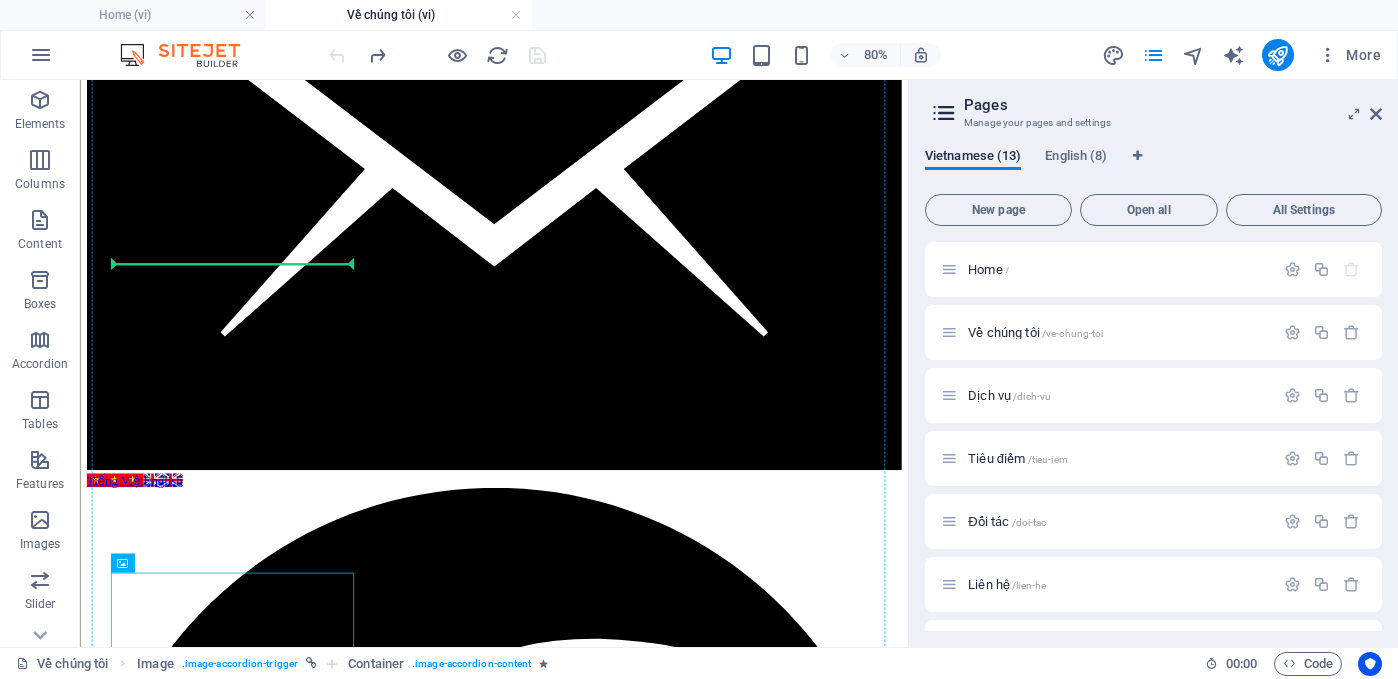 drag, startPoint x: 277, startPoint y: 568, endPoint x: 327, endPoint y: 322, distance: 251.02988 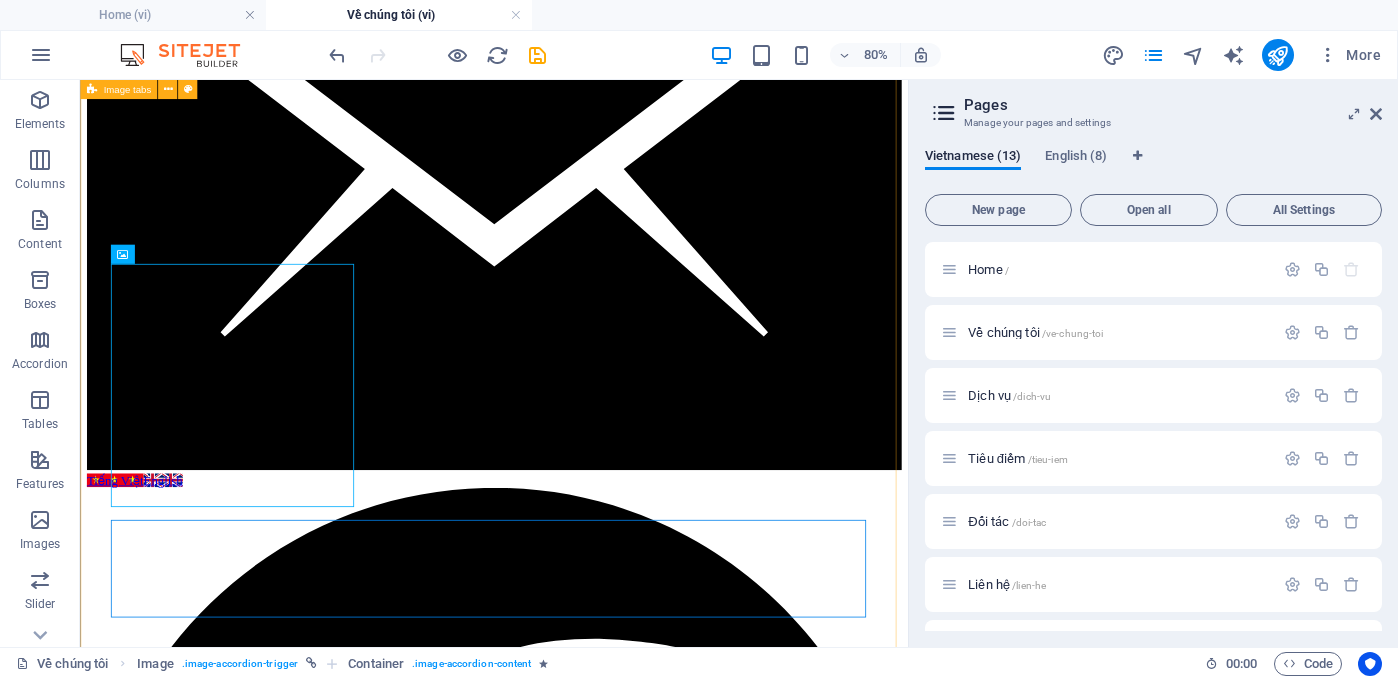 click on "LUẬT SƯ ĐÀM THUỲ DƯƠNG SÁNG LẬP - GIÁM ĐỐC CÔNG TY LUẬT TUỆ THÀNH 15 năm kinh nghiệm trong nghề luật; Lĩnh vực hoạt động: Quản trị doanh nghiệp, thuế, quản trị, dân sự, tranh chấp thương mại; Chuyên gia dịch vụ đại diện sở hữu công nghiệp; Quản tài viên. LUẬT SƯ NGUYỄN THỊ BẮC Nguyên Đại biểu Quốc hội Khoá XI - Nguyên Phó Chủ nhiệm Uỷ ban Pháp luật của Quốc hội khoá XI; Nguyên Uỷ viên độc lập, HĐQT ngân hàng Vietinbank Lĩnh vực hoạt động: Hình sự, tài chính - ngân hàng. LUẬT SƯ NGUYỄN NGỌC HẢI CHUYÊN GIA PHÁP LÝ CAO CẤP Nguyên cố vấn Tổng hội thương gia Đài Loan tại Việt Nam, nhiệm kỳ 19 (2017-2018); Nguyên cố vấn Phân hội thương gia Đài Loan tỉnh Bắc Ninh (2014-2018); 20 năm kinh nghiệm hoạt động tư vấn, quản lý các đầu tư nước ngoài; LUẬT SƯ NGUYỄN THỊ THANH HƯƠNG PHẠM XUÂN HUY" at bounding box center [597, 9530] 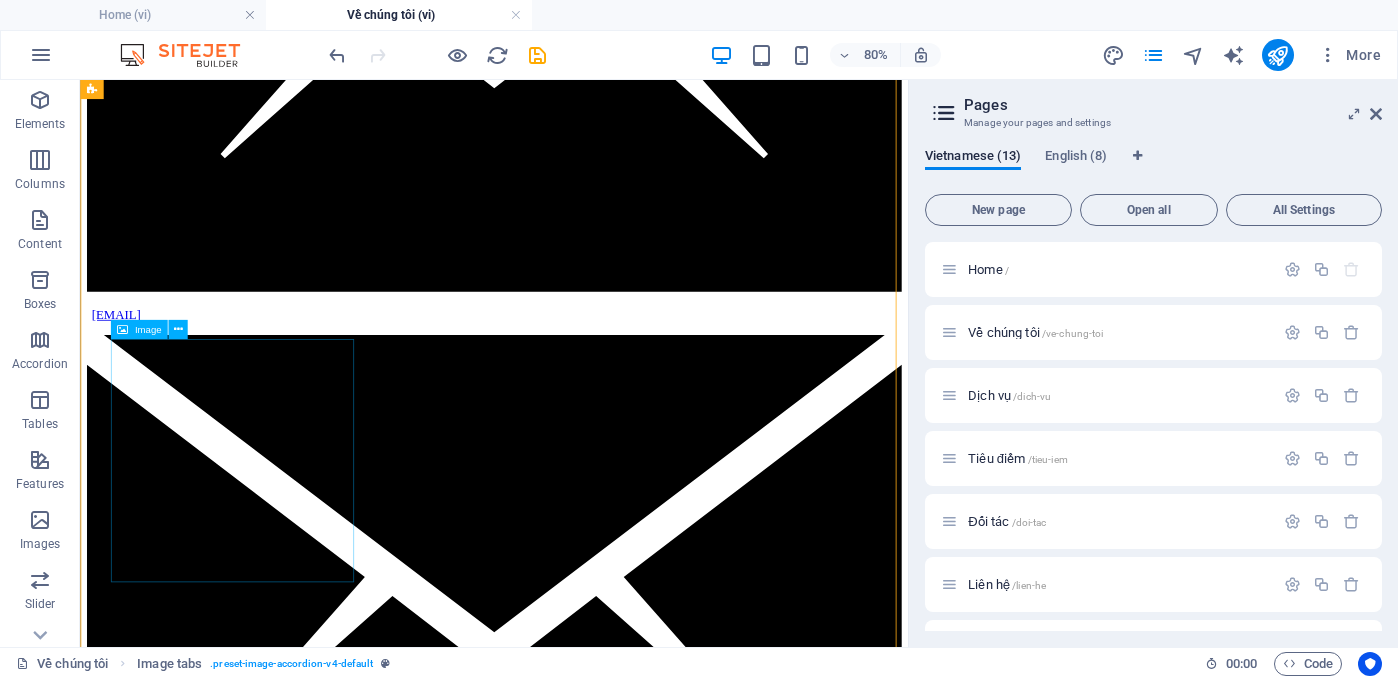 scroll, scrollTop: 3054, scrollLeft: 0, axis: vertical 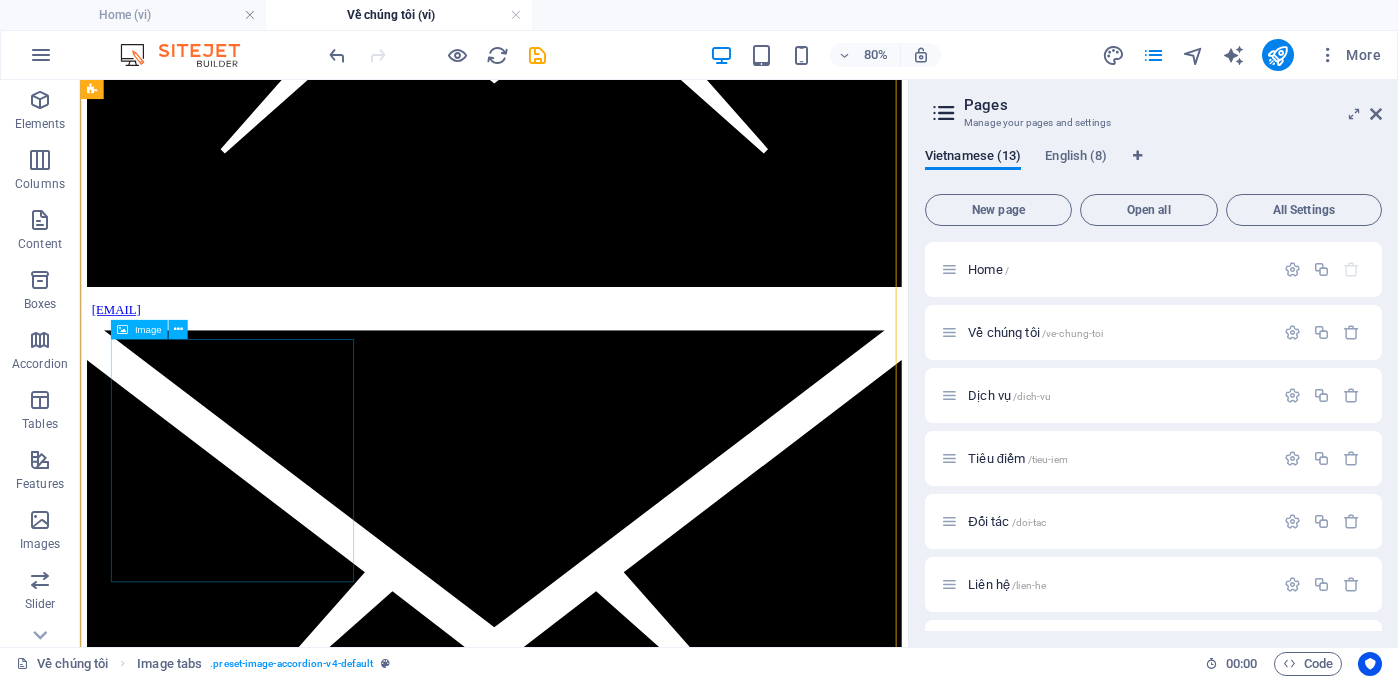 click on "LUẬT SƯ [FIRST] [LAST]" at bounding box center [597, 9324] 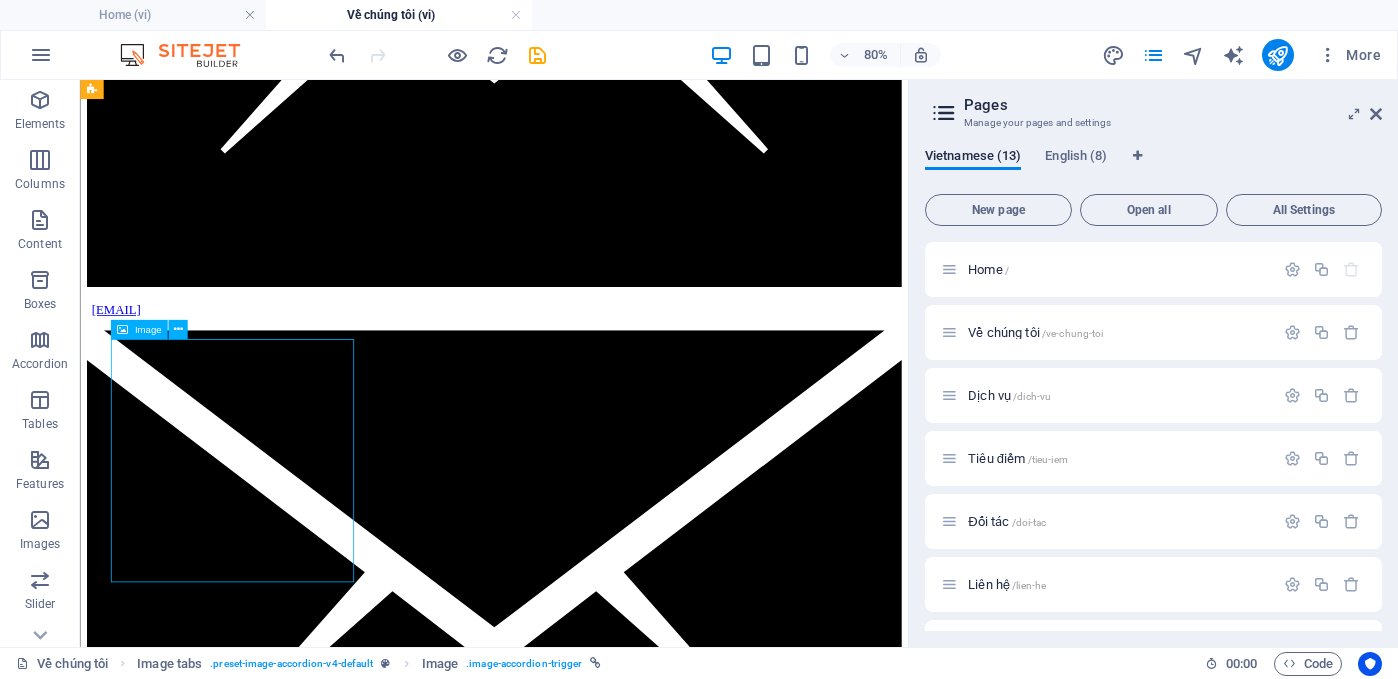 click on "LUẬT SƯ [FIRST] [LAST]" at bounding box center (597, 9324) 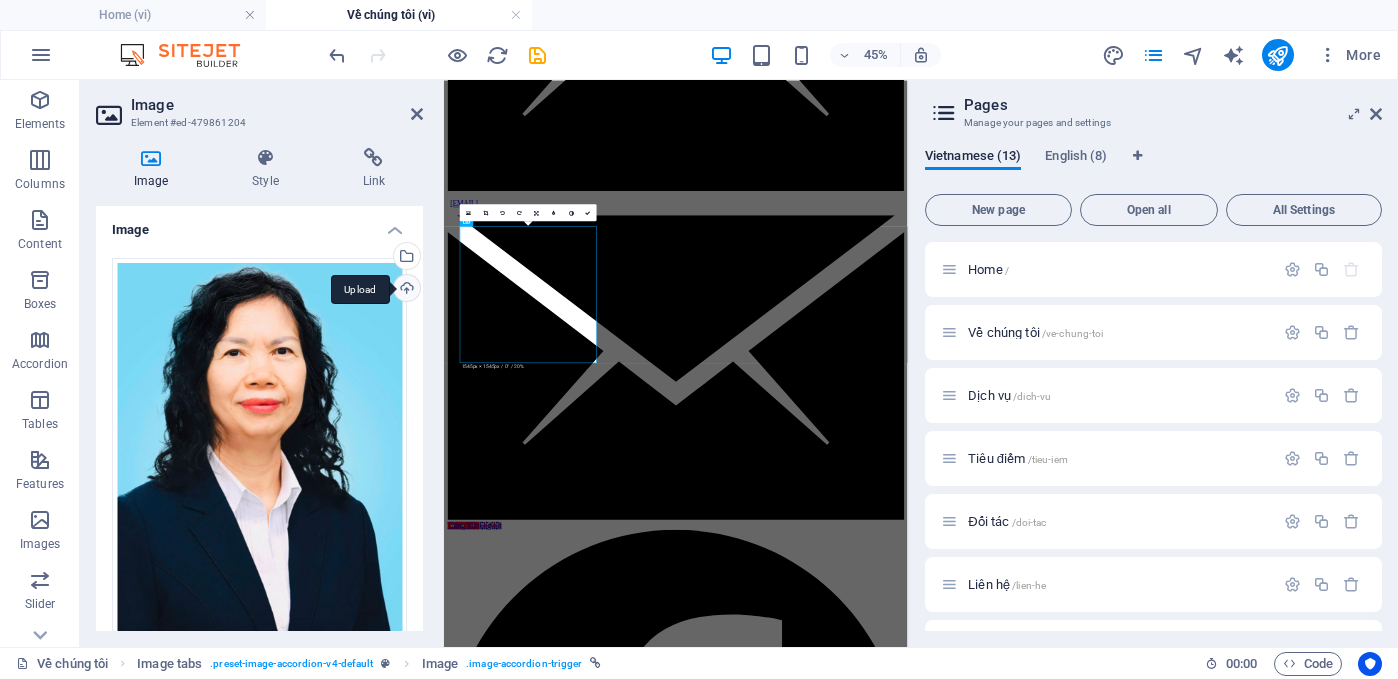 click on "Upload" at bounding box center (405, 290) 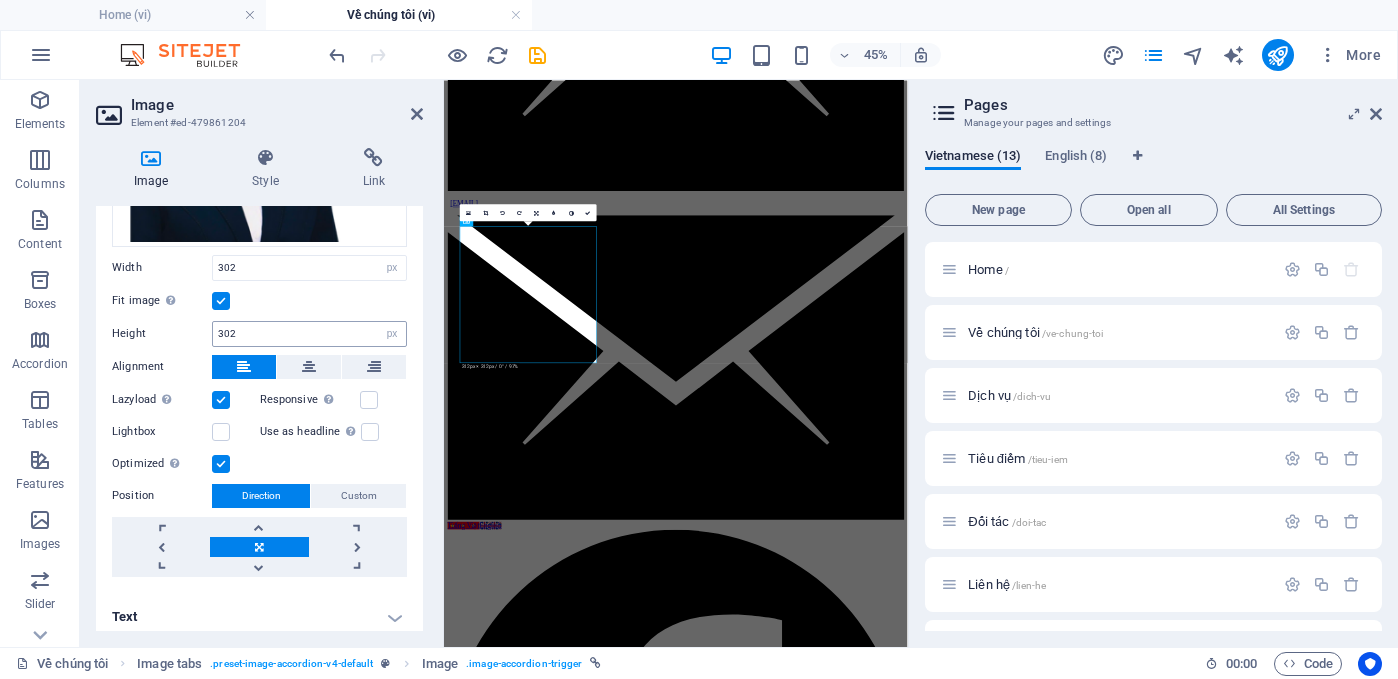 scroll, scrollTop: 311, scrollLeft: 0, axis: vertical 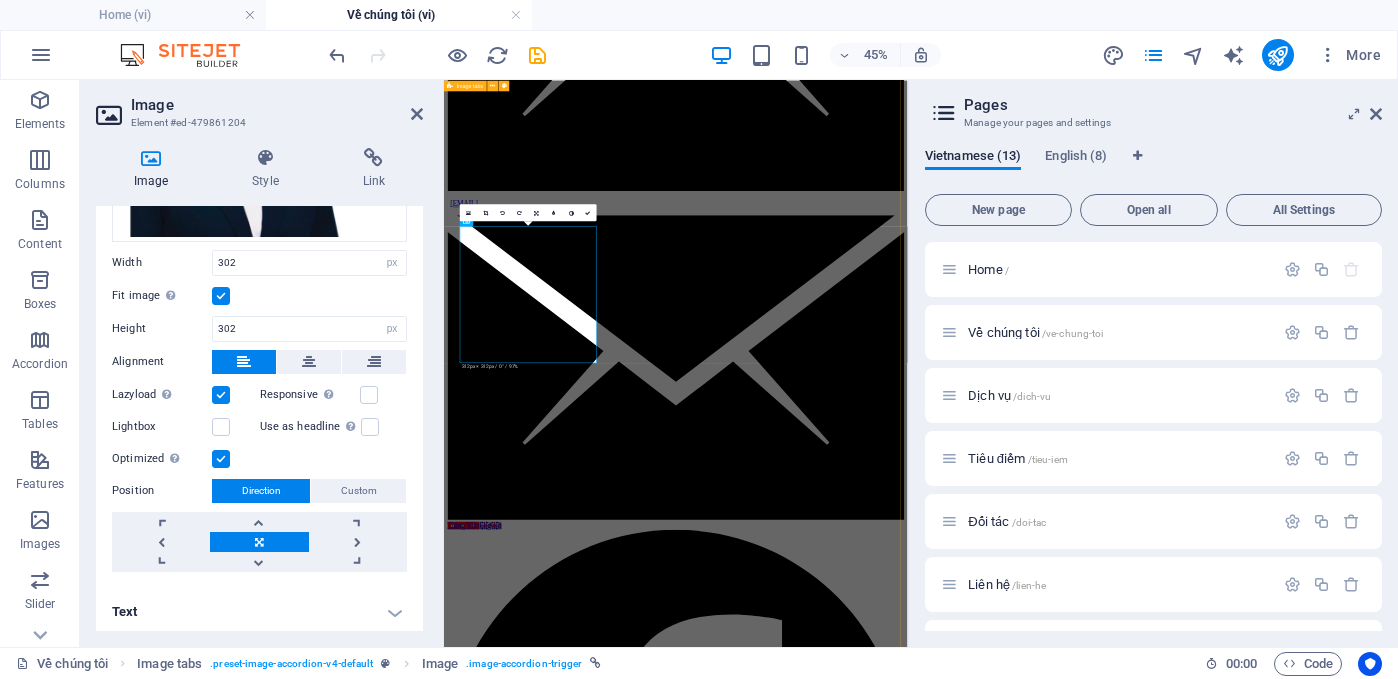 click on "LUẬT SƯ ĐÀM THUỲ DƯƠNG SÁNG LẬP - GIÁM ĐỐC CÔNG TY LUẬT TUỆ THÀNH 15 năm kinh nghiệm trong nghề luật; Lĩnh vực hoạt động: Quản trị doanh nghiệp, thuế, quản trị, dân sự, tranh chấp thương mại; Chuyên gia dịch vụ đại diện sở hữu công nghiệp; Quản tài viên. LUẬT SƯ NGUYỄN THỊ BẮC Nguyên Đại biểu Quốc hội Khoá XI - Nguyên Phó Chủ nhiệm Uỷ ban Pháp luật của Quốc hội khoá XI; Nguyên Uỷ viên độc lập, HĐQT ngân hàng Vietinbank Lĩnh vực hoạt động: Hình sự, tài chính - ngân hàng. LUẬT SƯ NGUYỄN NGỌC HẢI CHUYÊN GIA PHÁP LÝ CAO CẤP Nguyên cố vấn Tổng hội thương gia Đài Loan tại Việt Nam, nhiệm kỳ 19 (2017-2018); Nguyên cố vấn Phân hội thương gia Đài Loan tỉnh Bắc Ninh (2014-2018); 20 năm kinh nghiệm hoạt động tư vấn, quản lý các đầu tư nước ngoài; LUẬT SƯ NGUYỄN THỊ THANH HƯƠNG PHẠM XUÂN HUY" at bounding box center [959, 10275] 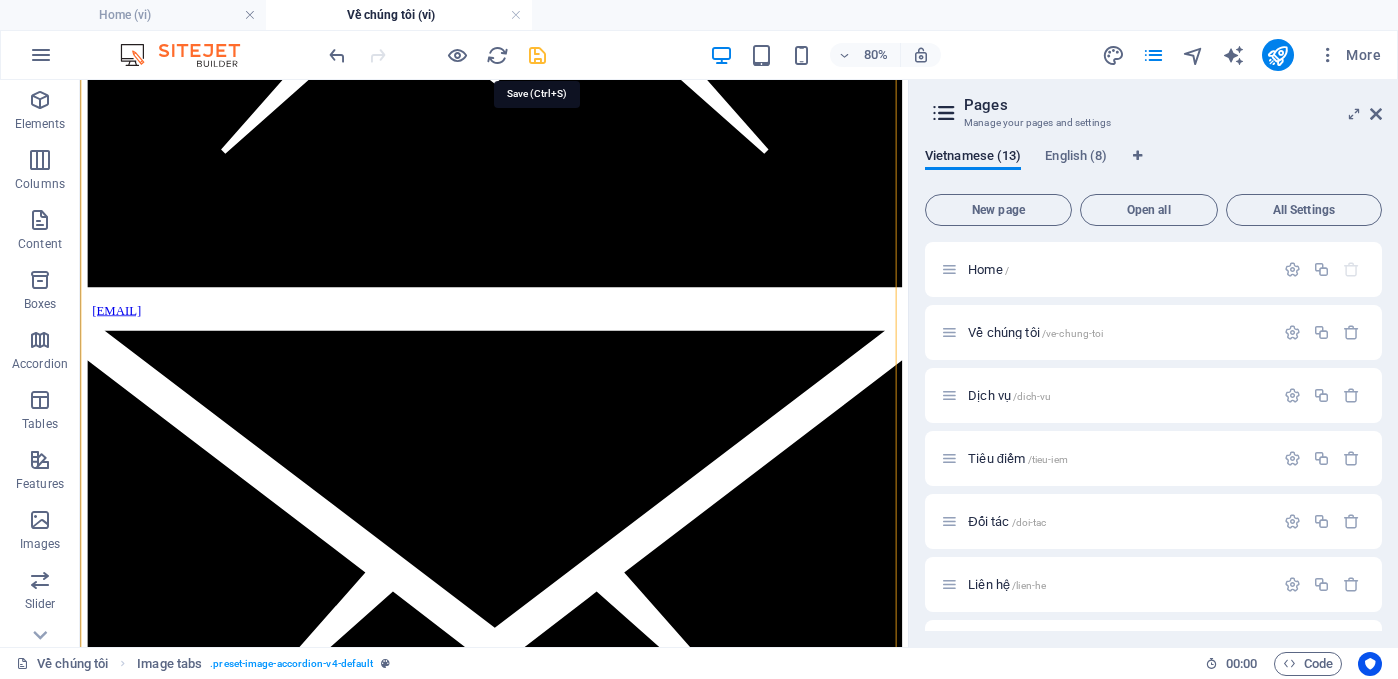 click at bounding box center [537, 55] 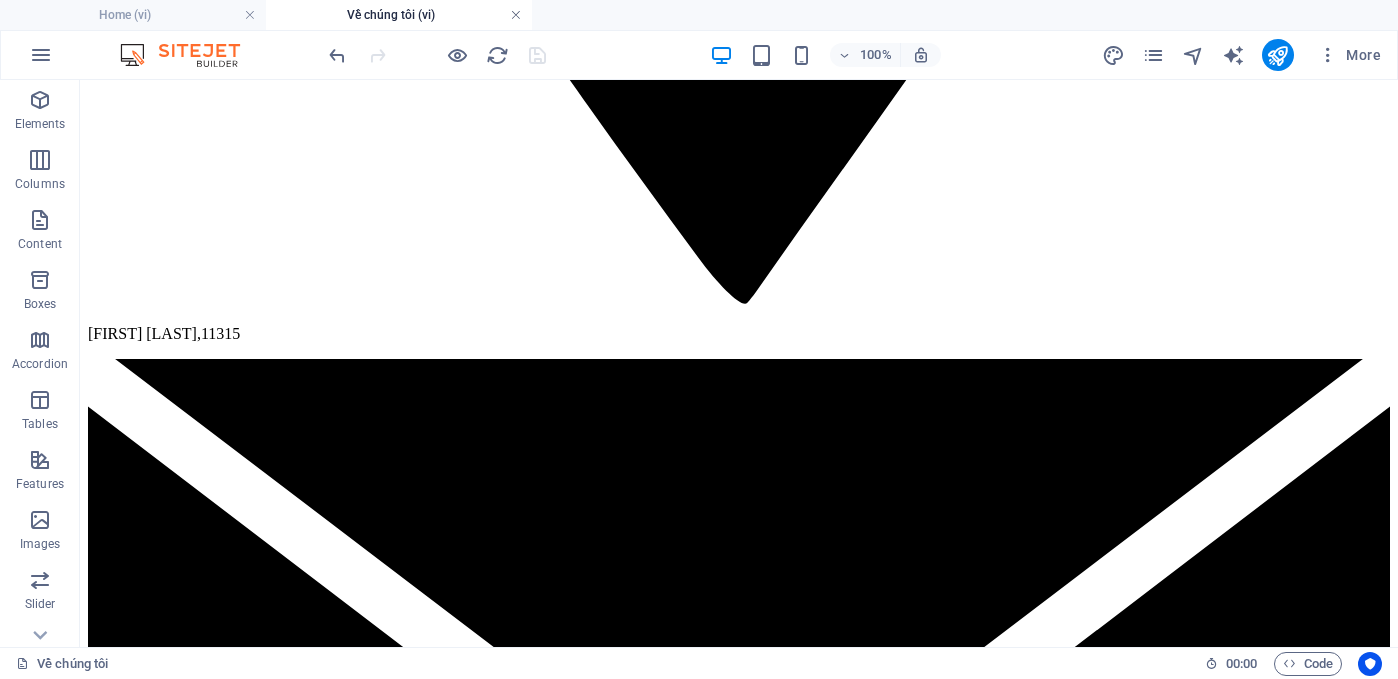 click at bounding box center (516, 15) 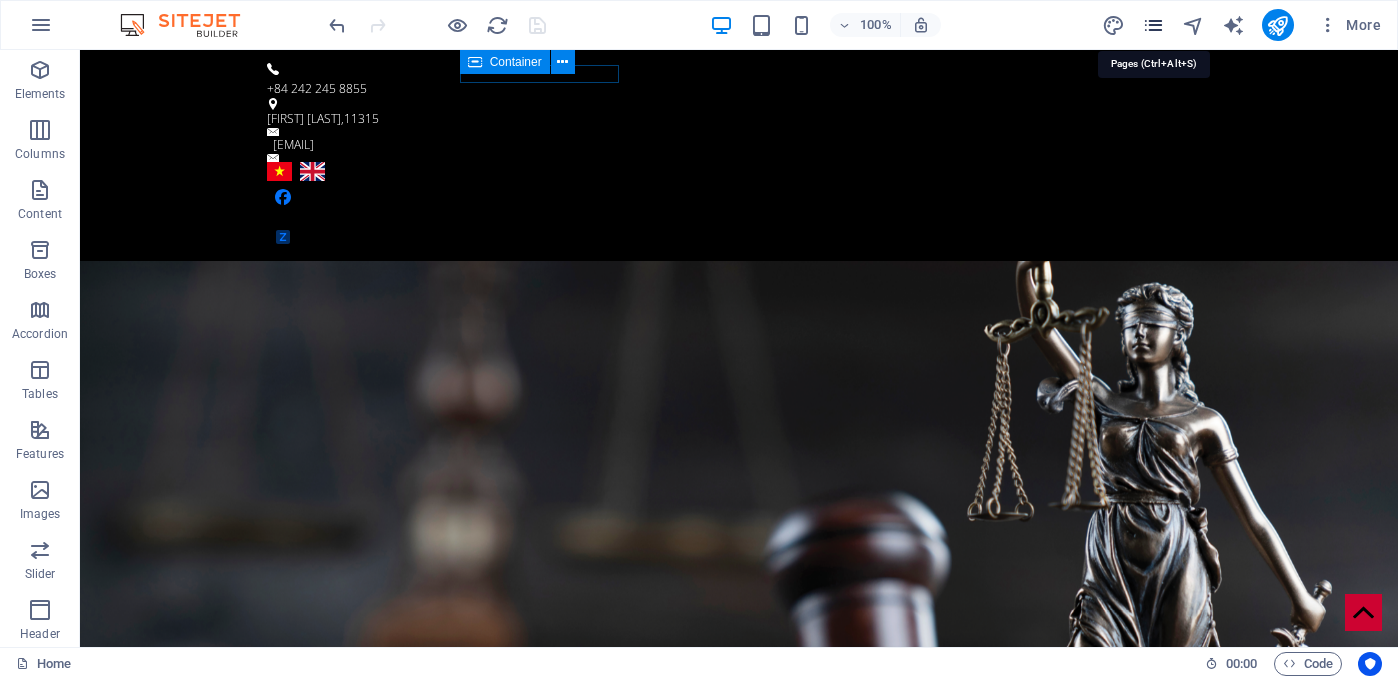 click at bounding box center (1153, 25) 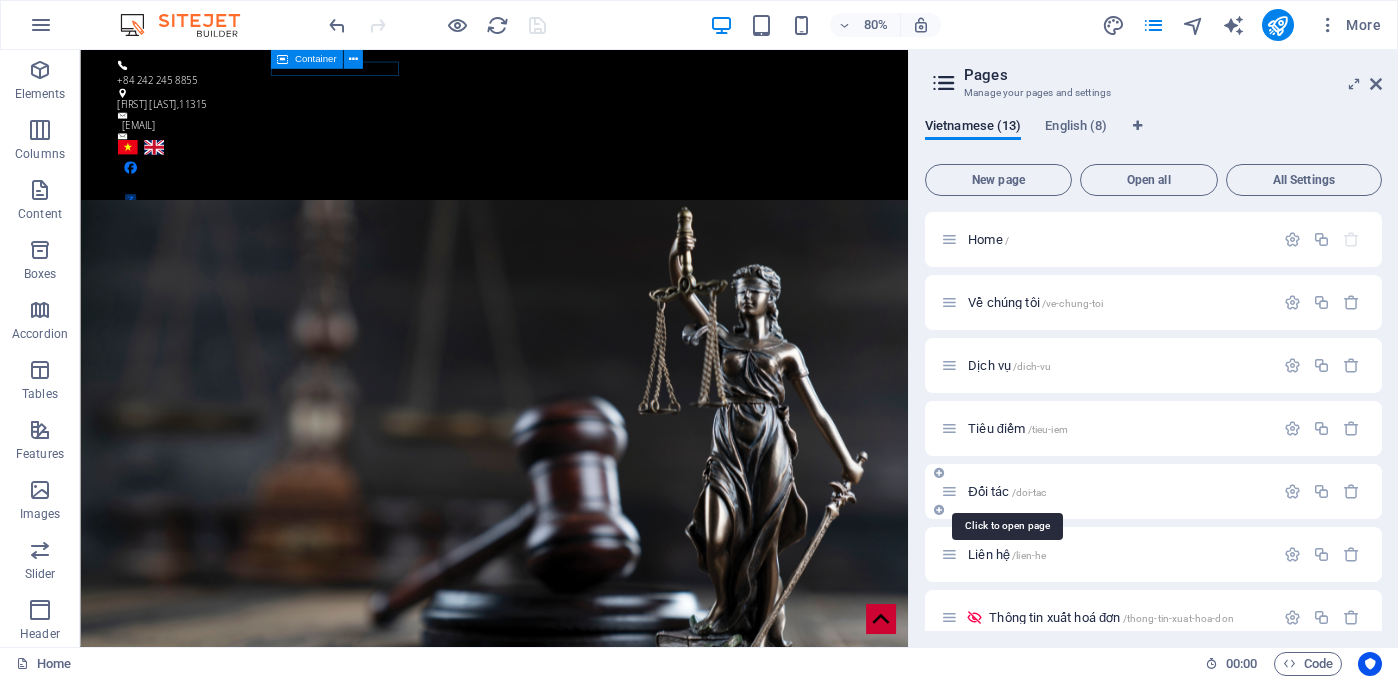 click on "/doi-tac" at bounding box center [1029, 492] 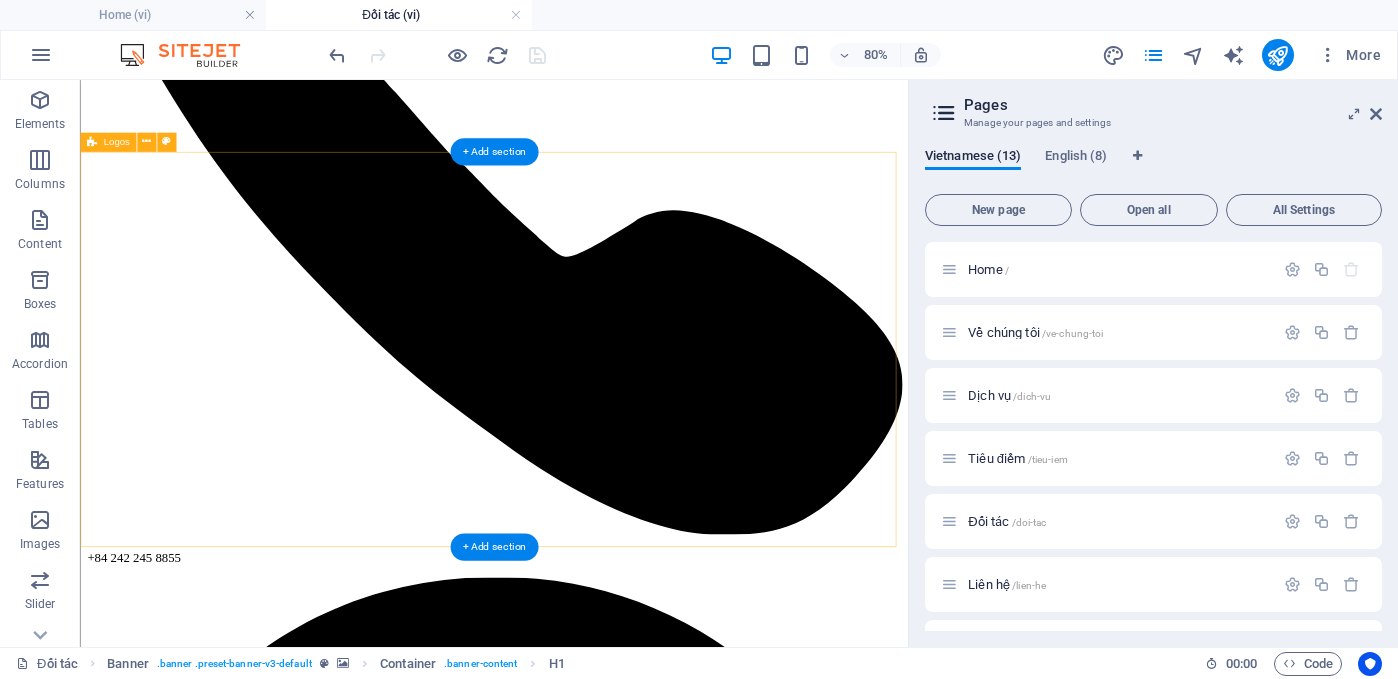 scroll, scrollTop: 469, scrollLeft: 0, axis: vertical 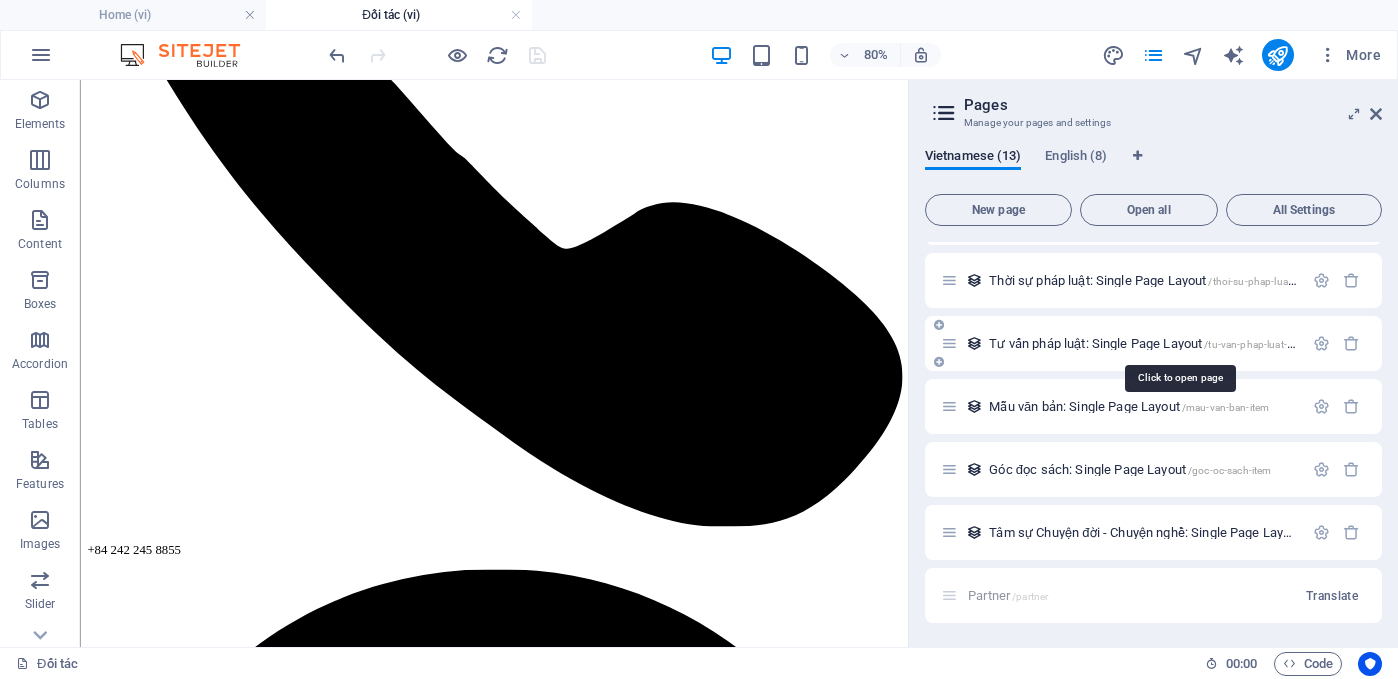 click on "Tư vấn pháp luật: Single Page Layout /tu-van-phap-luat-single-page-layout" at bounding box center (1179, 343) 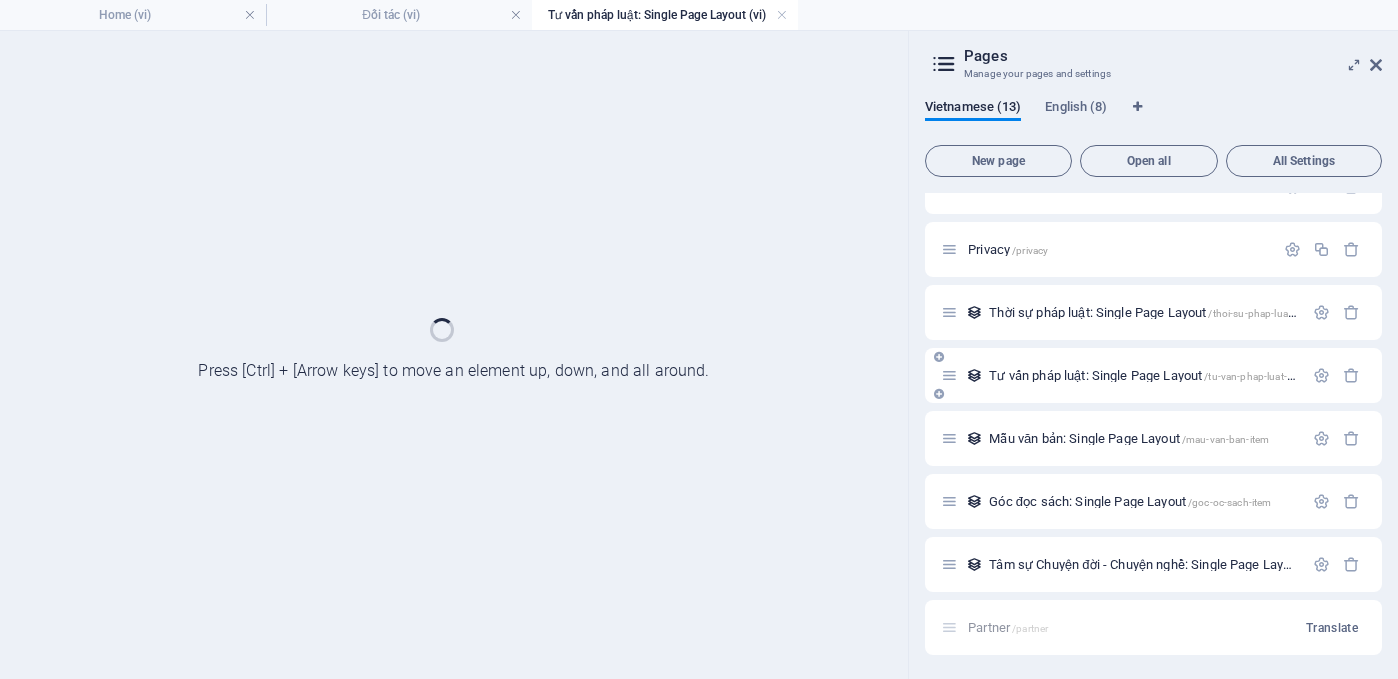 scroll, scrollTop: 412, scrollLeft: 0, axis: vertical 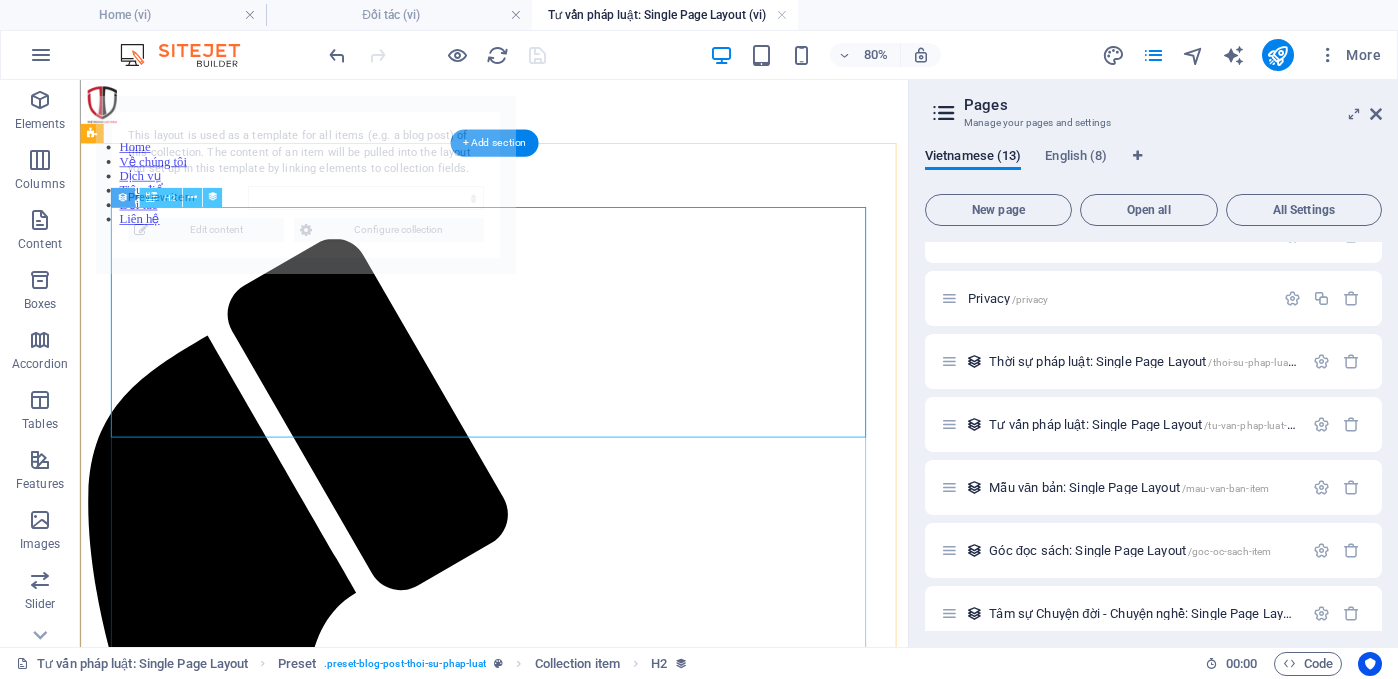 select on "688b4798f01bd3f4c70a4574" 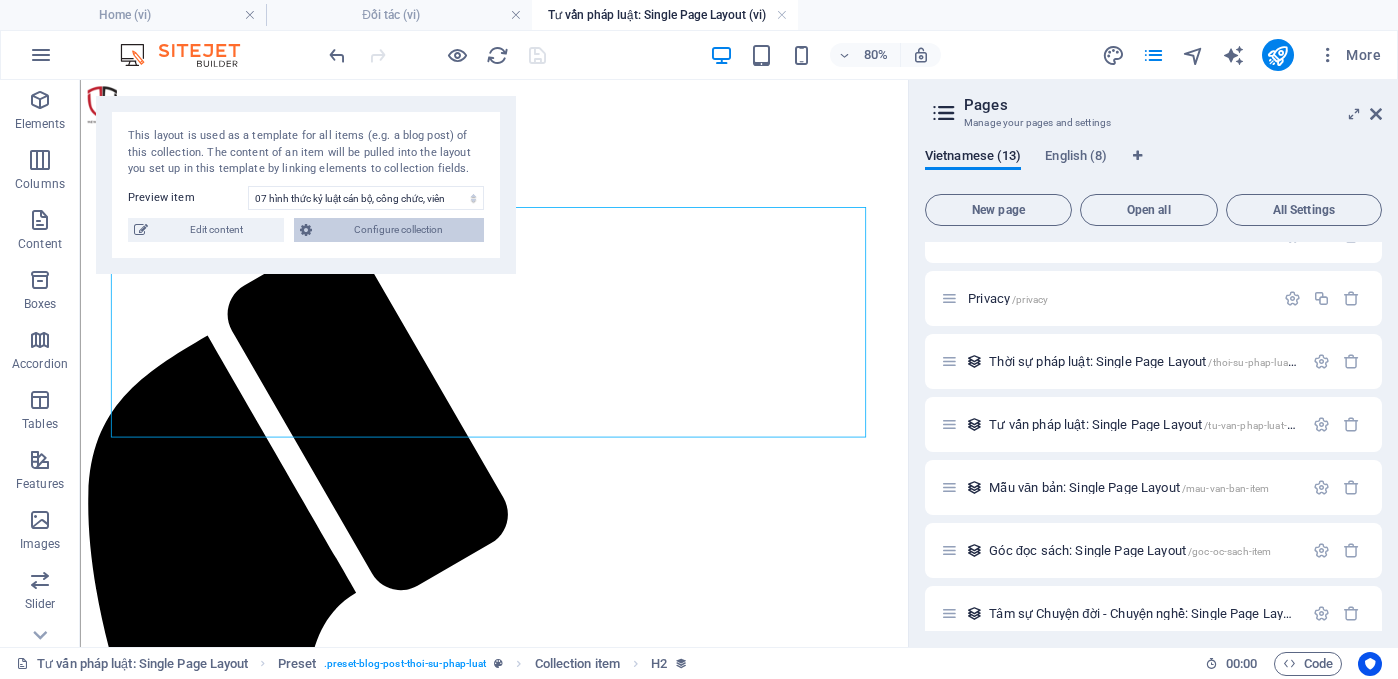 click on "Configure collection" at bounding box center (398, 230) 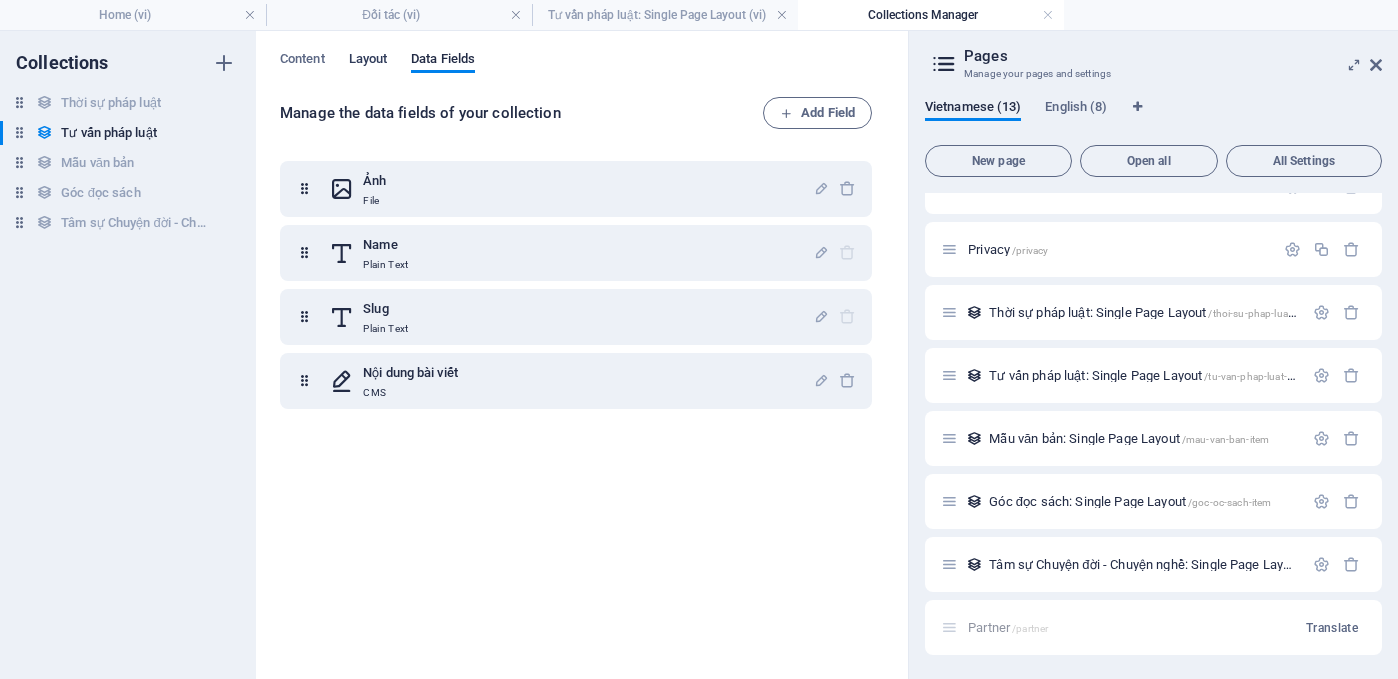 click on "Layout" at bounding box center [368, 61] 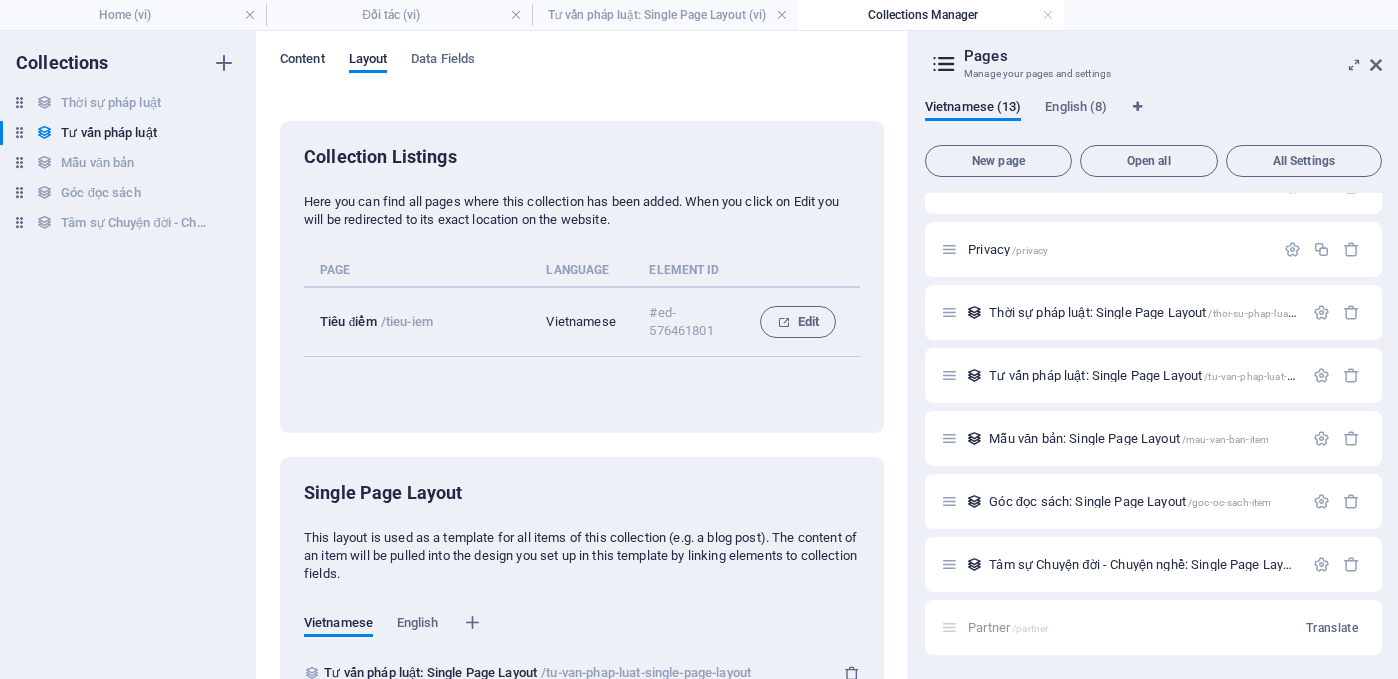 click on "Content" at bounding box center [302, 61] 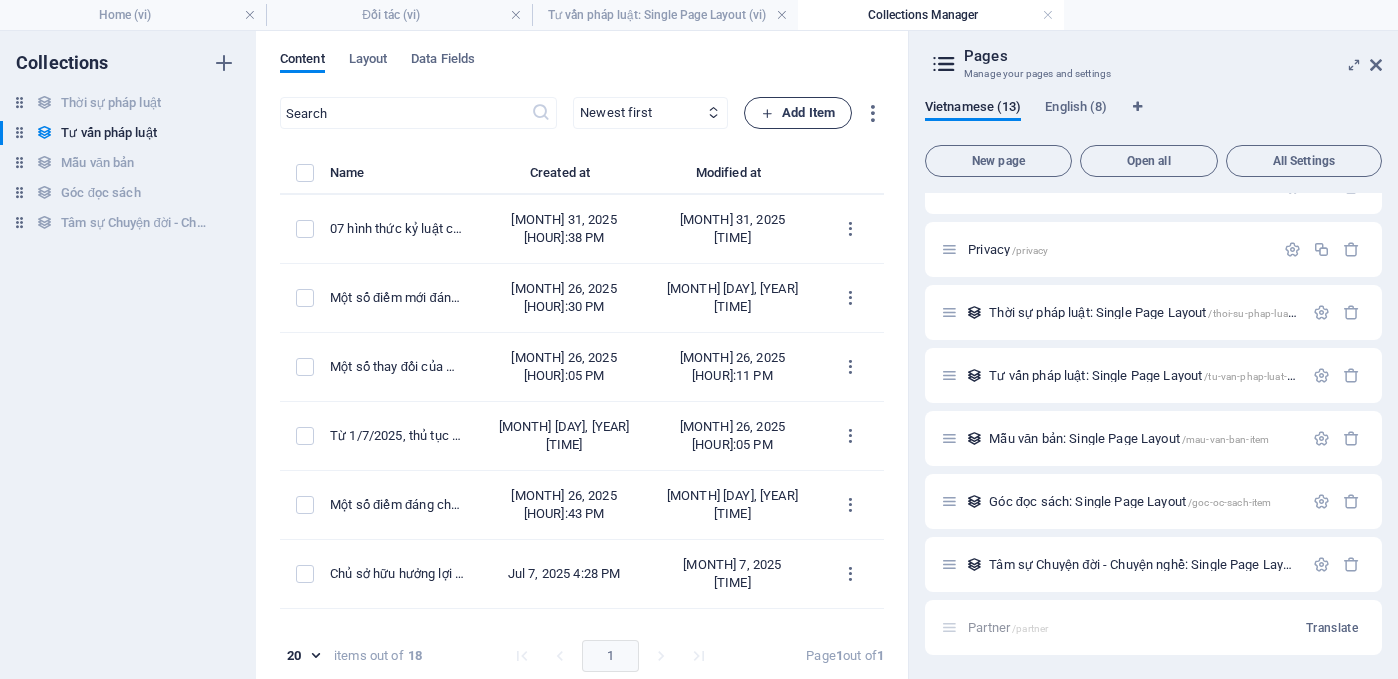 click on "Add Item" at bounding box center (798, 113) 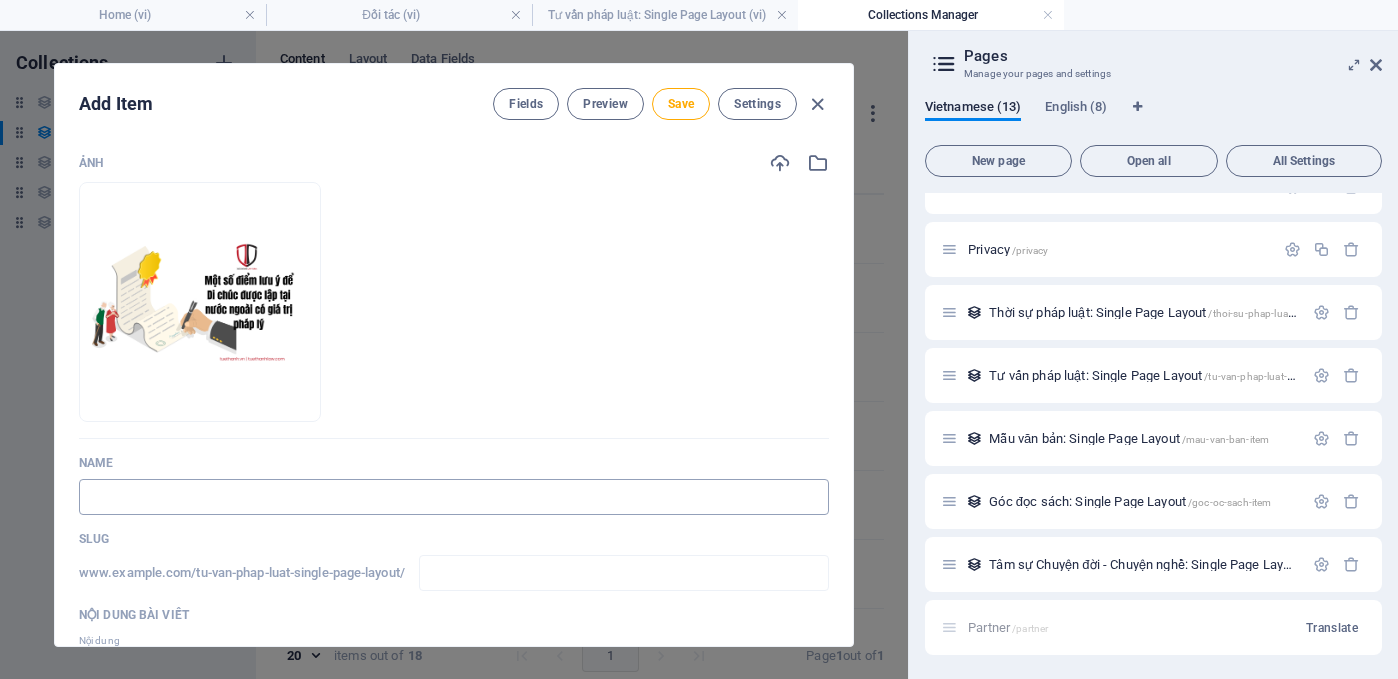 click at bounding box center (454, 497) 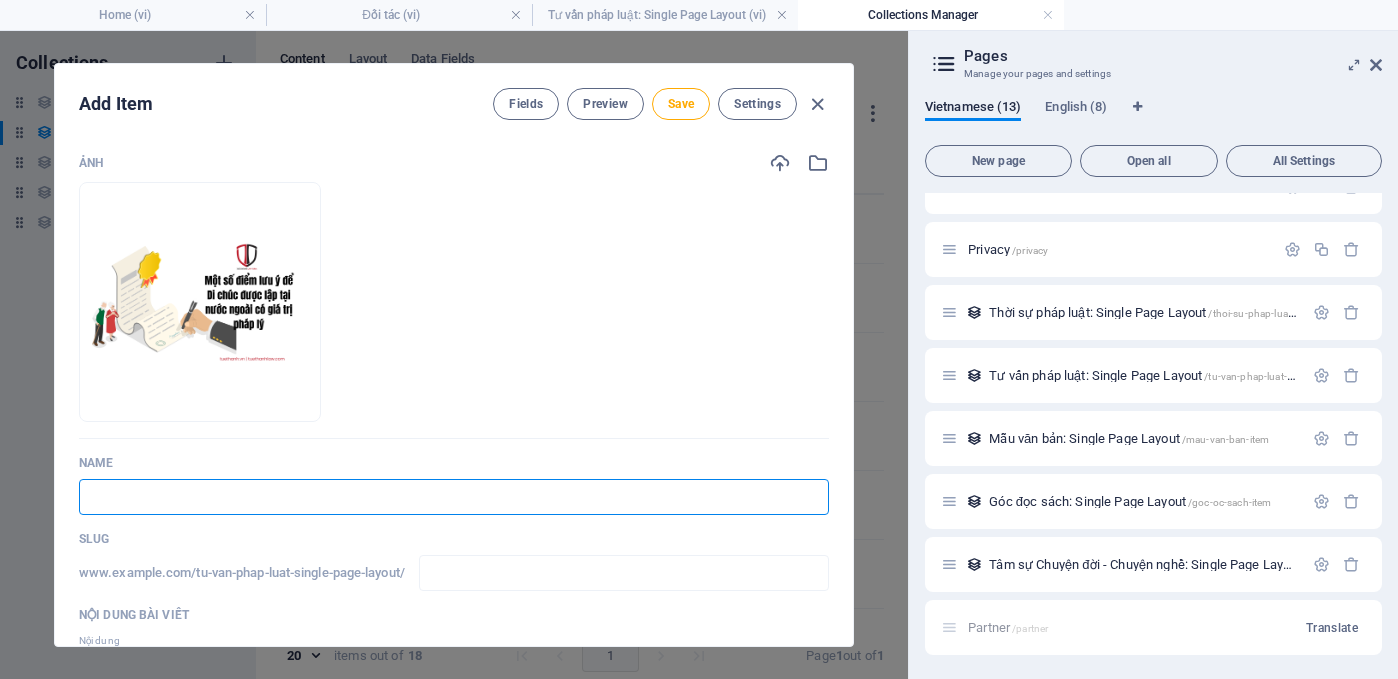 paste on "Một số điểm lưu ý để Di chúc được lập tại nước ngoài có giá trị pháp lý" 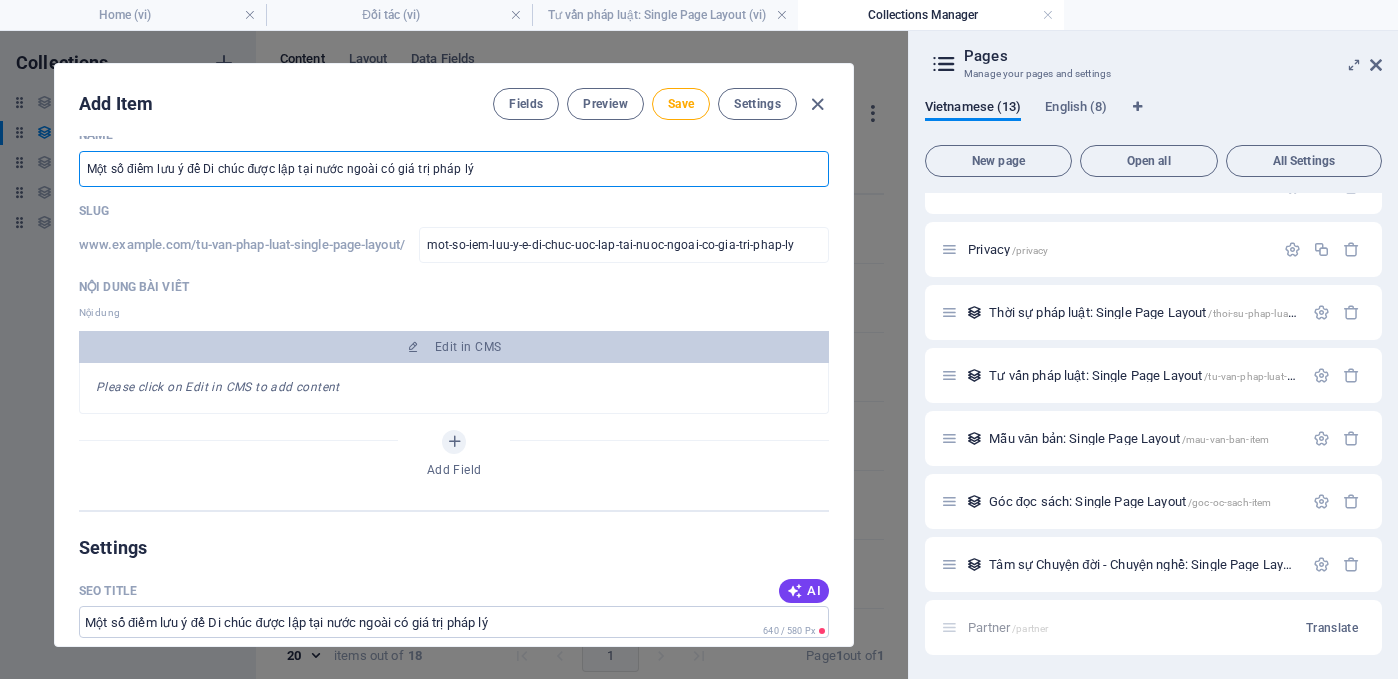 scroll, scrollTop: 329, scrollLeft: 0, axis: vertical 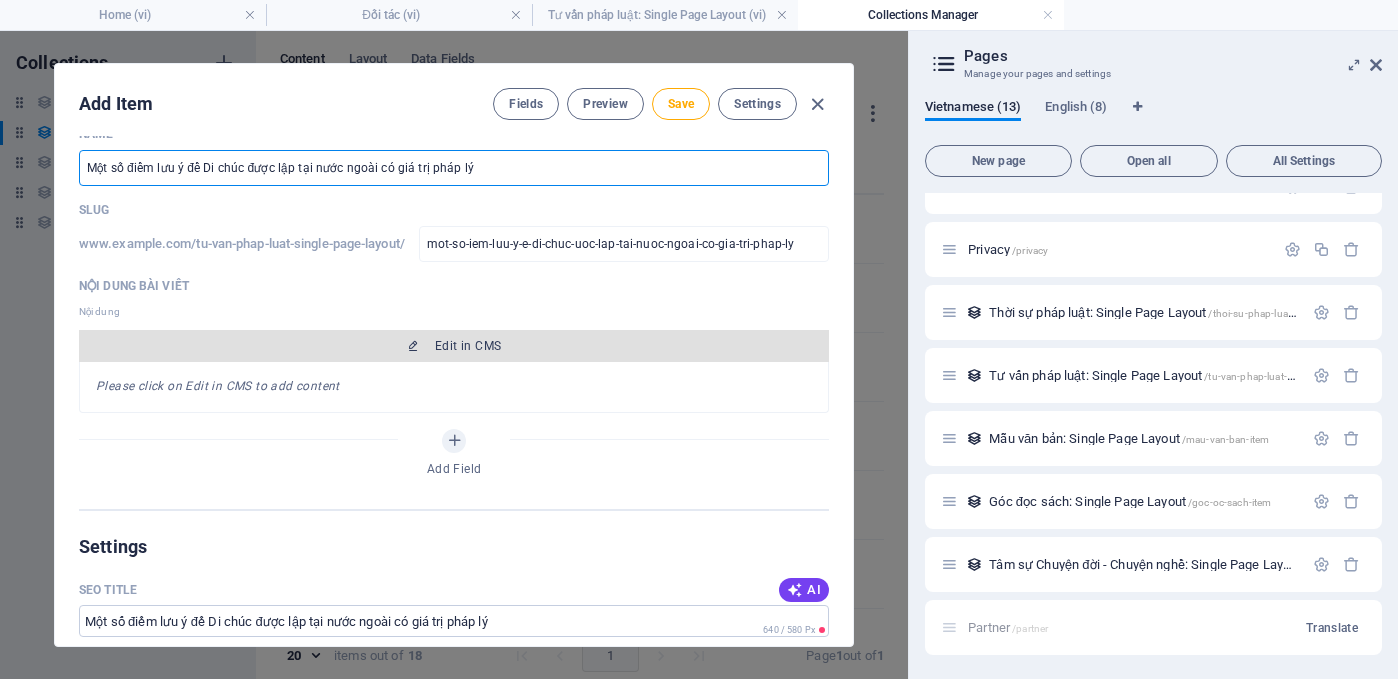 type on "Một số điểm lưu ý để Di chúc được lập tại nước ngoài có giá trị pháp lý" 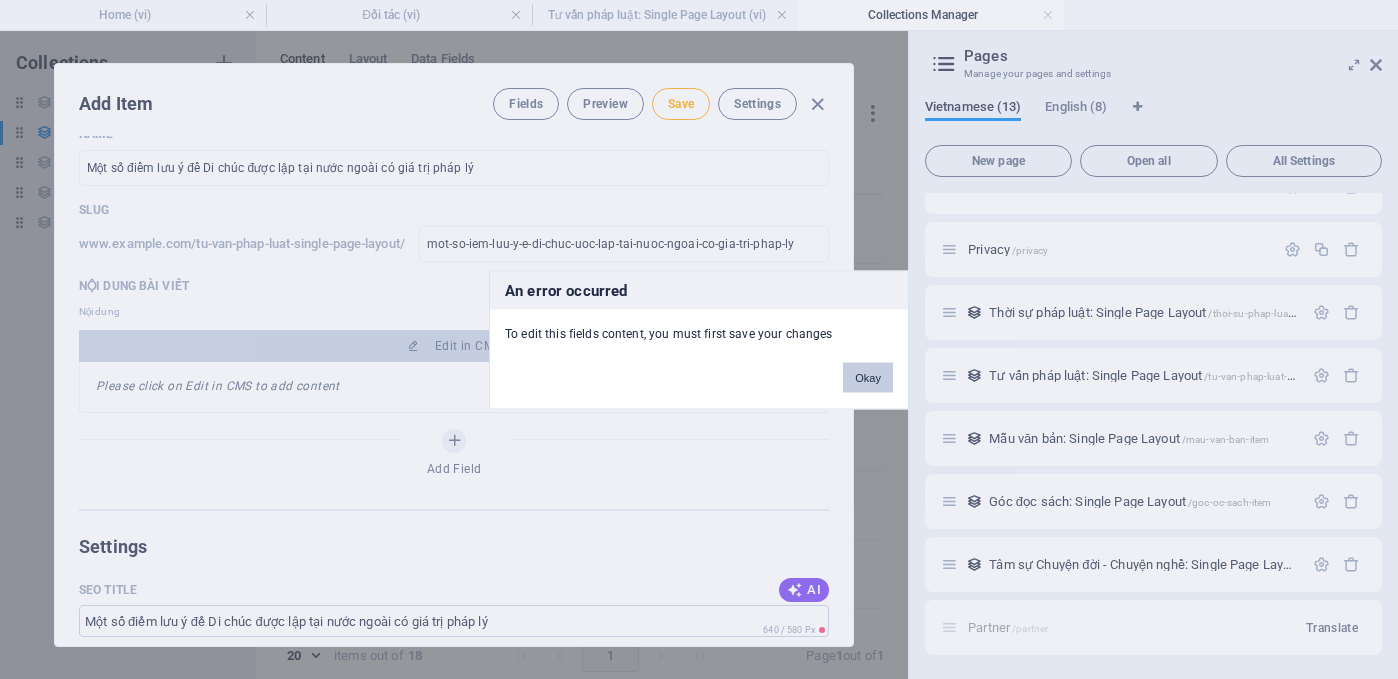 click on "Okay" at bounding box center (868, 377) 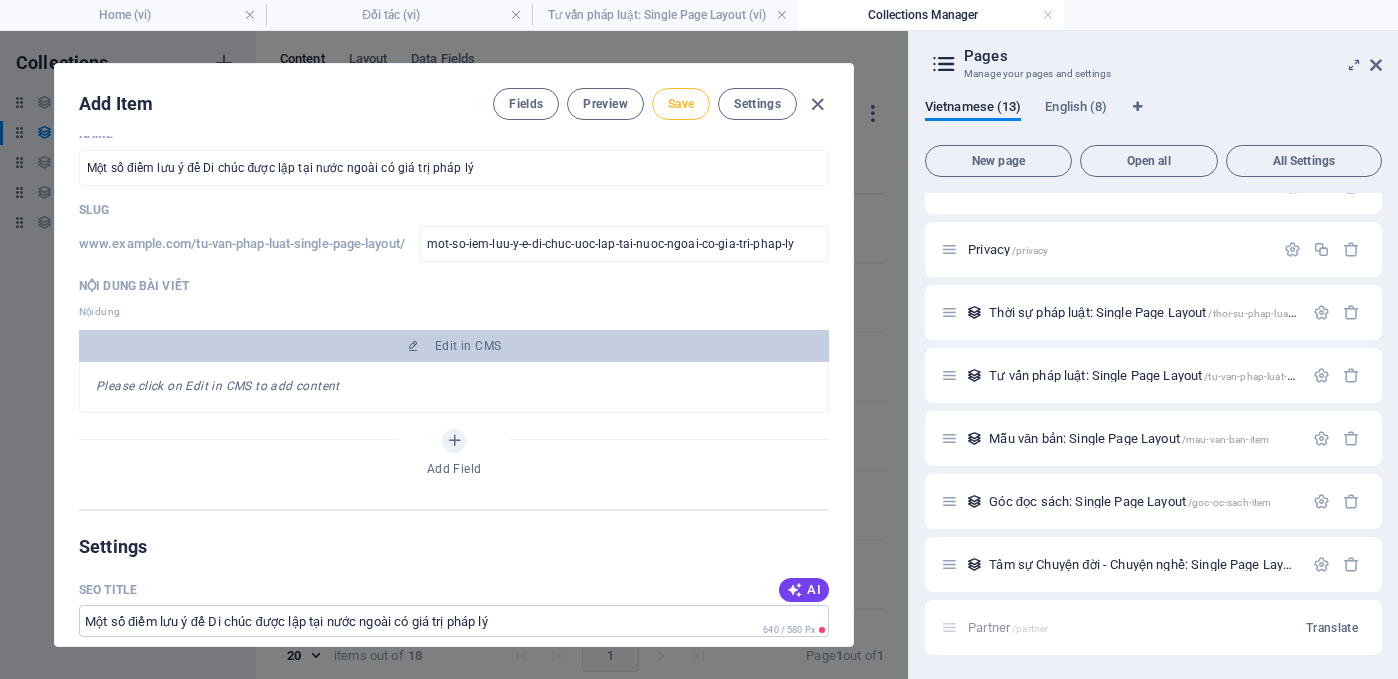 click on "Save" at bounding box center [681, 104] 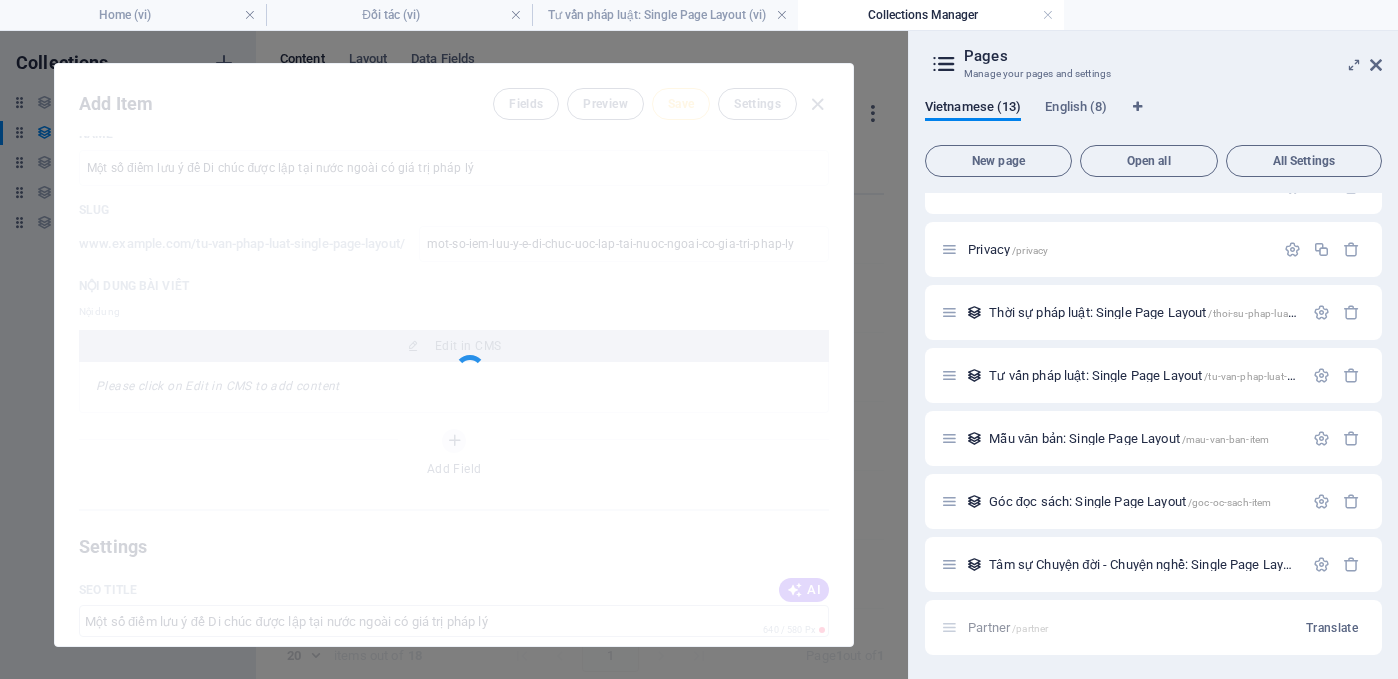 type on "mot-so-iem-luu-y-e-di-chuc-uoc-lap-tai-nuoc-ngoai-co-gia-tri-phap-ly" 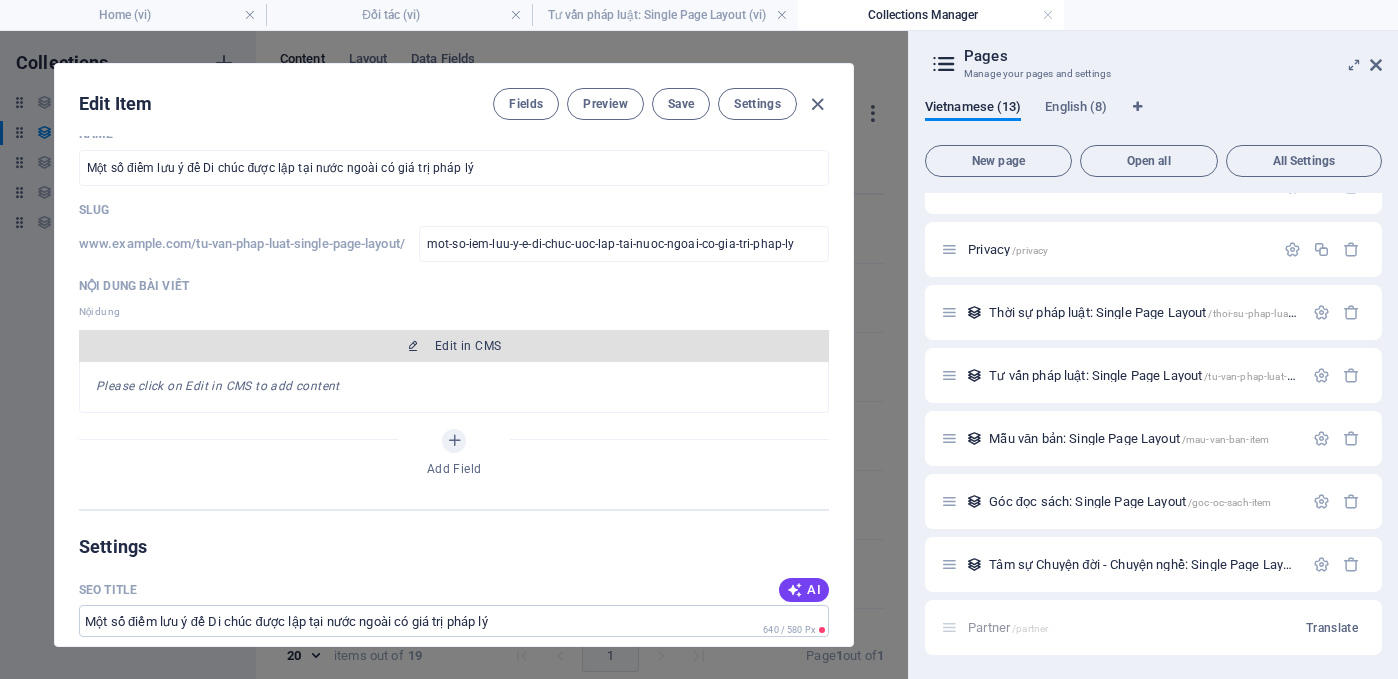 click on "Edit in CMS" at bounding box center (468, 346) 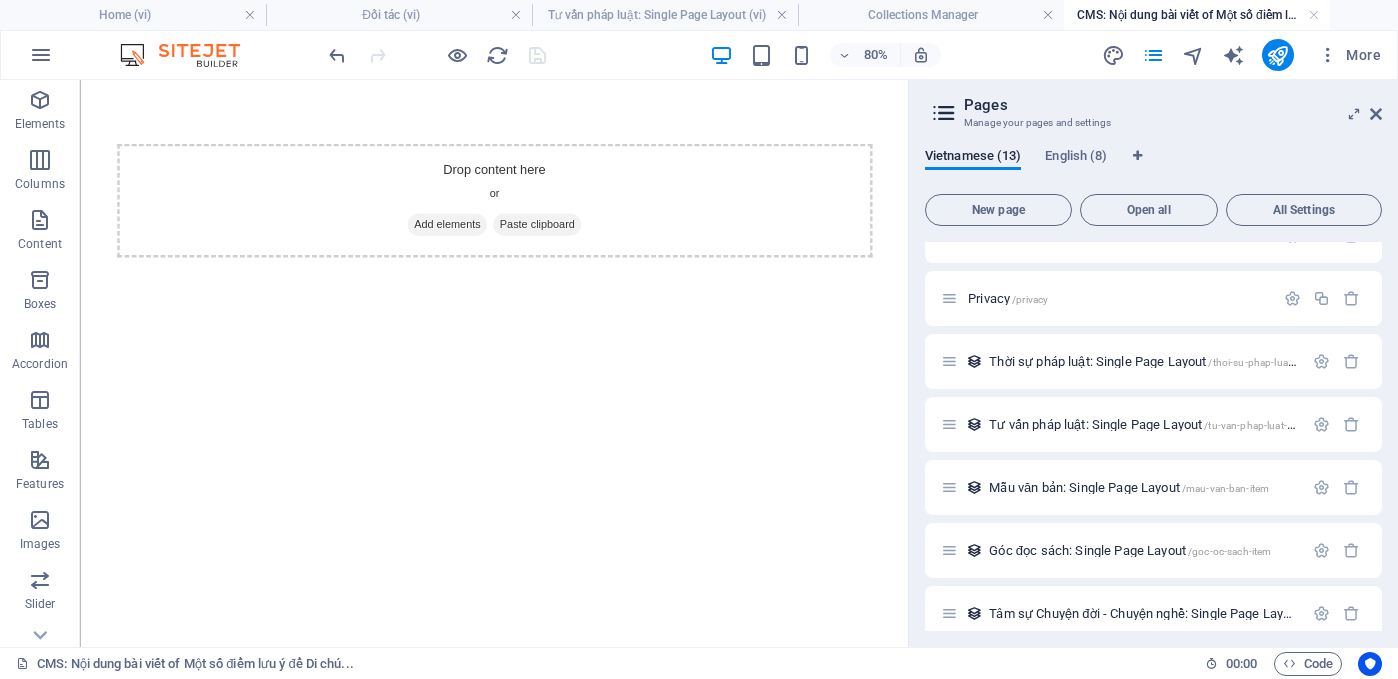 scroll, scrollTop: 0, scrollLeft: 0, axis: both 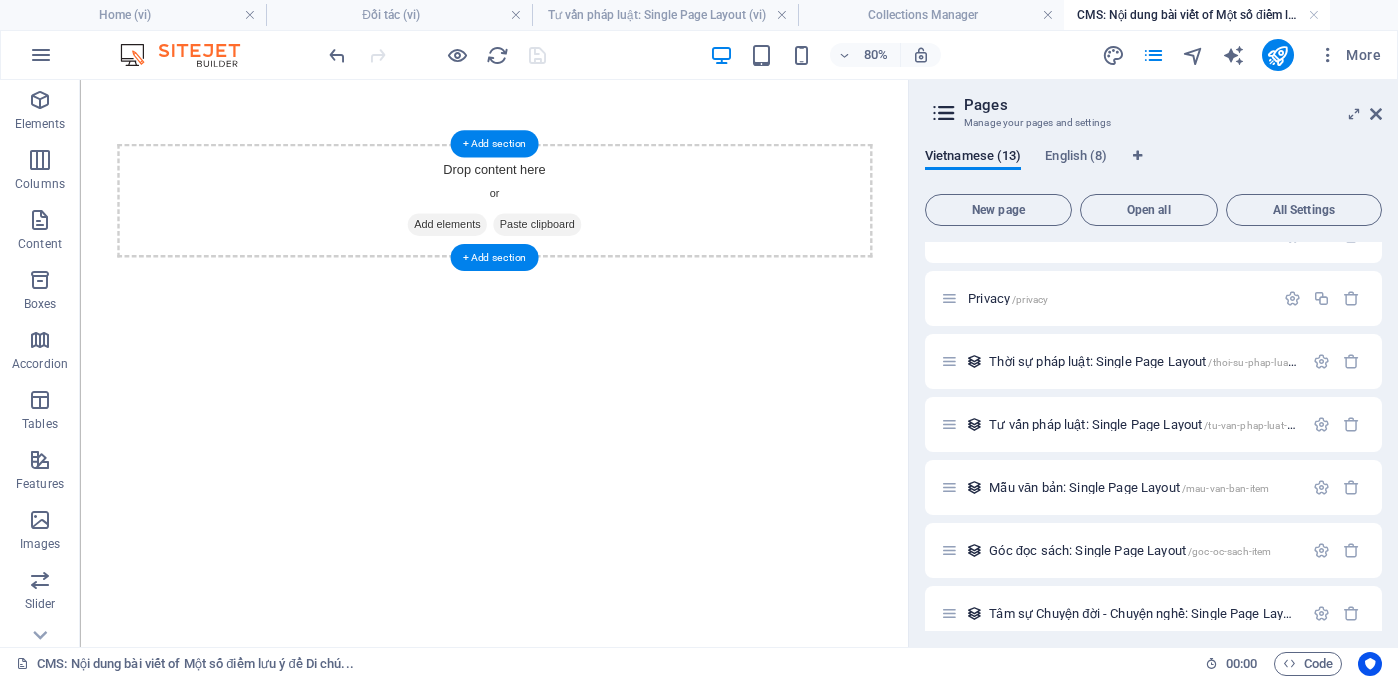 click on "Drop content here or  Add elements  Paste clipboard" at bounding box center [598, 231] 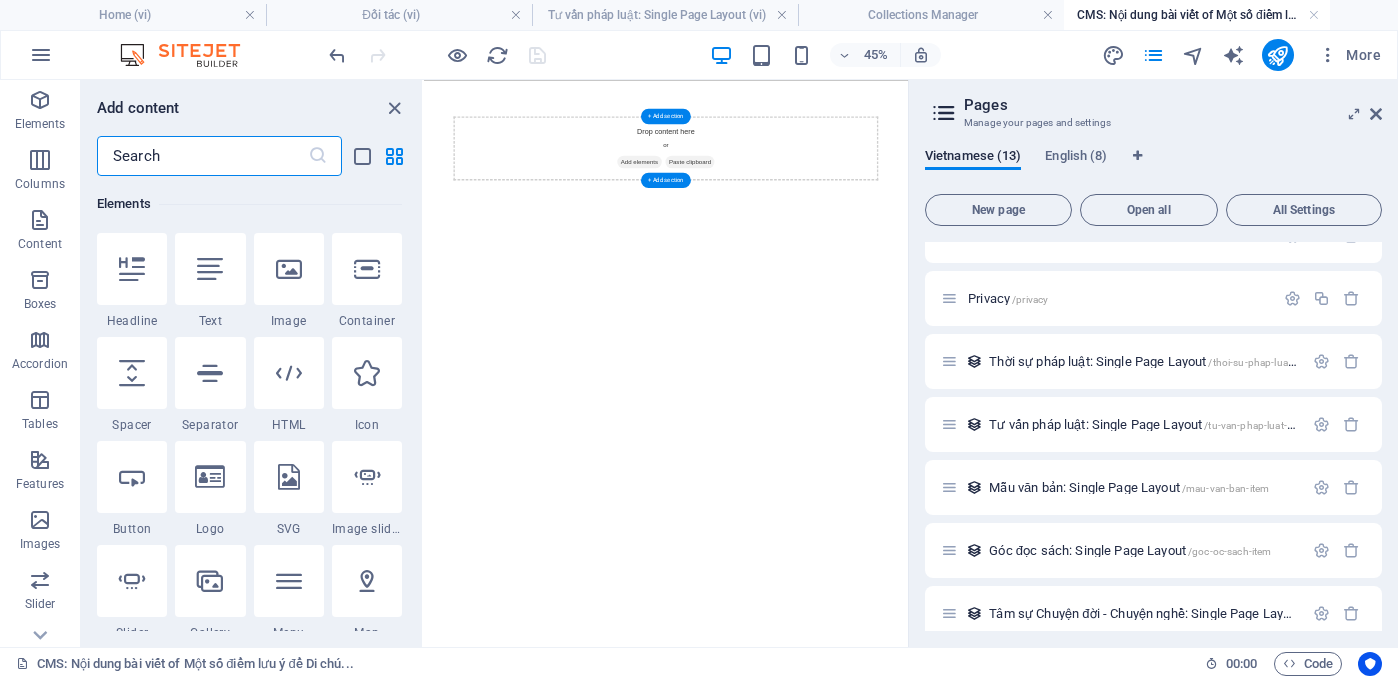 click on "Add elements" at bounding box center [903, 261] 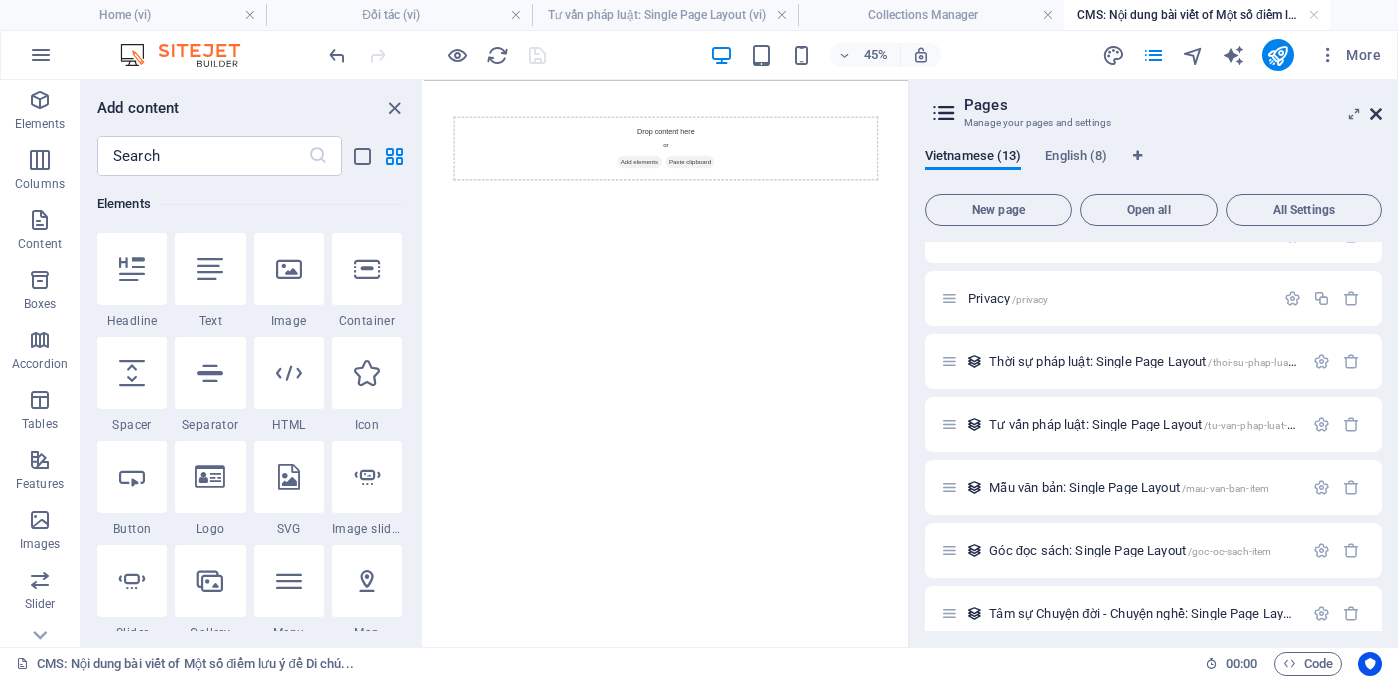 click at bounding box center (1376, 114) 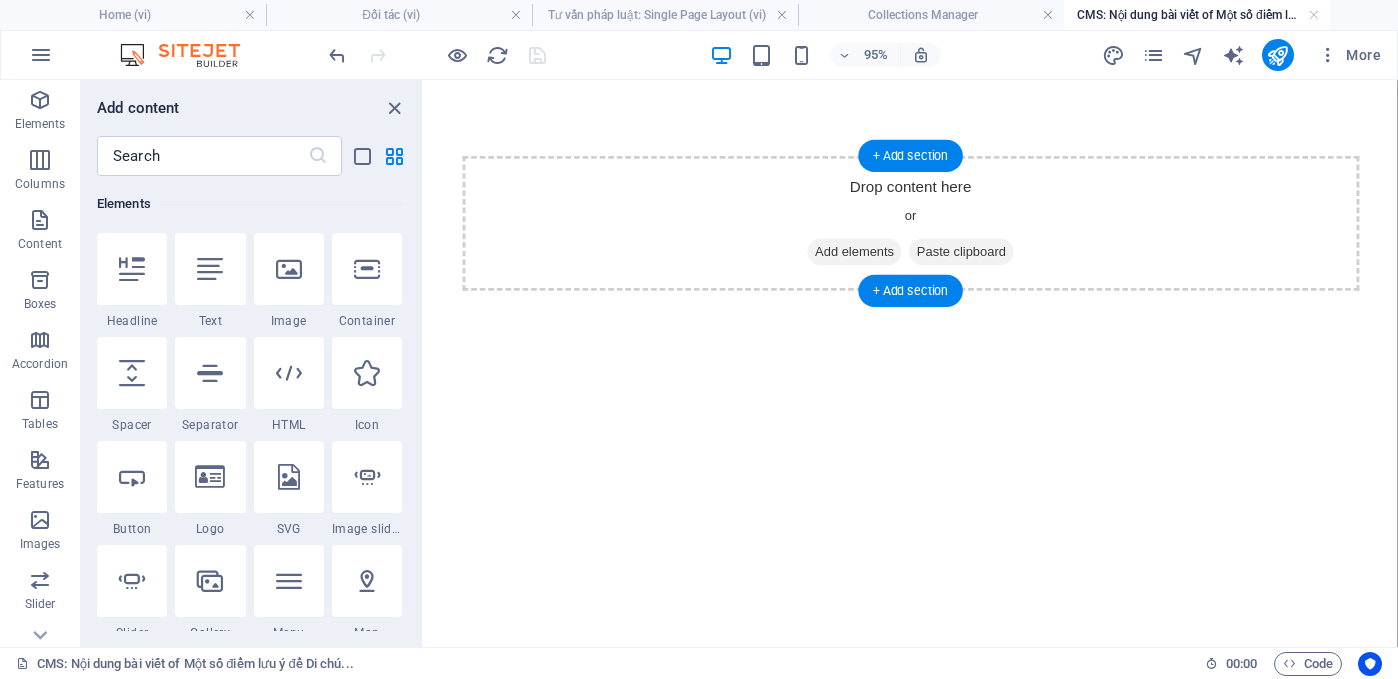 click on "Add elements" at bounding box center (877, 261) 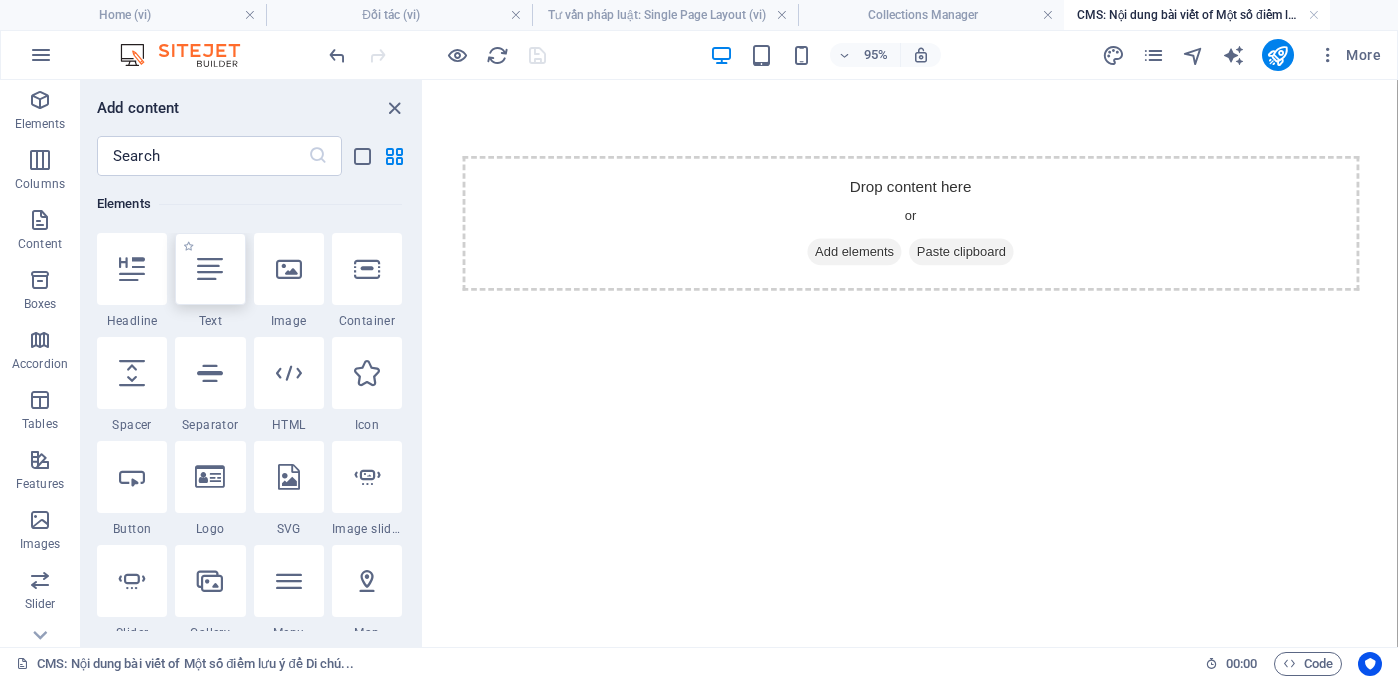 click at bounding box center [210, 269] 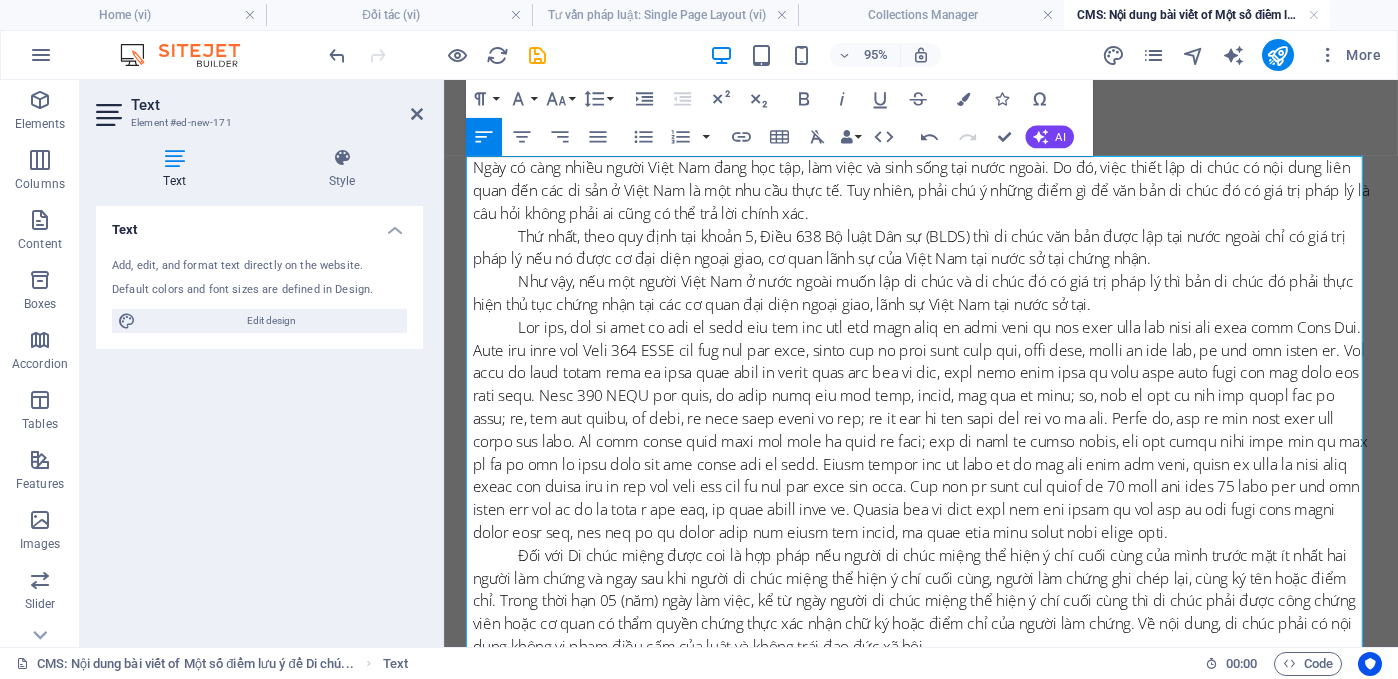 click on "Thứ nhất, theo quy định tại khoản 5, Điều 638 Bộ luật Dân sự (BLDS) thì di chúc văn bản được lập tại nước ngoài chỉ có giá trị pháp lý nếu nó được cơ đại diện ngoại giao, cơ quan lãnh sự của Việt Nam tại nước sở tại chứng nhận." at bounding box center [946, 256] 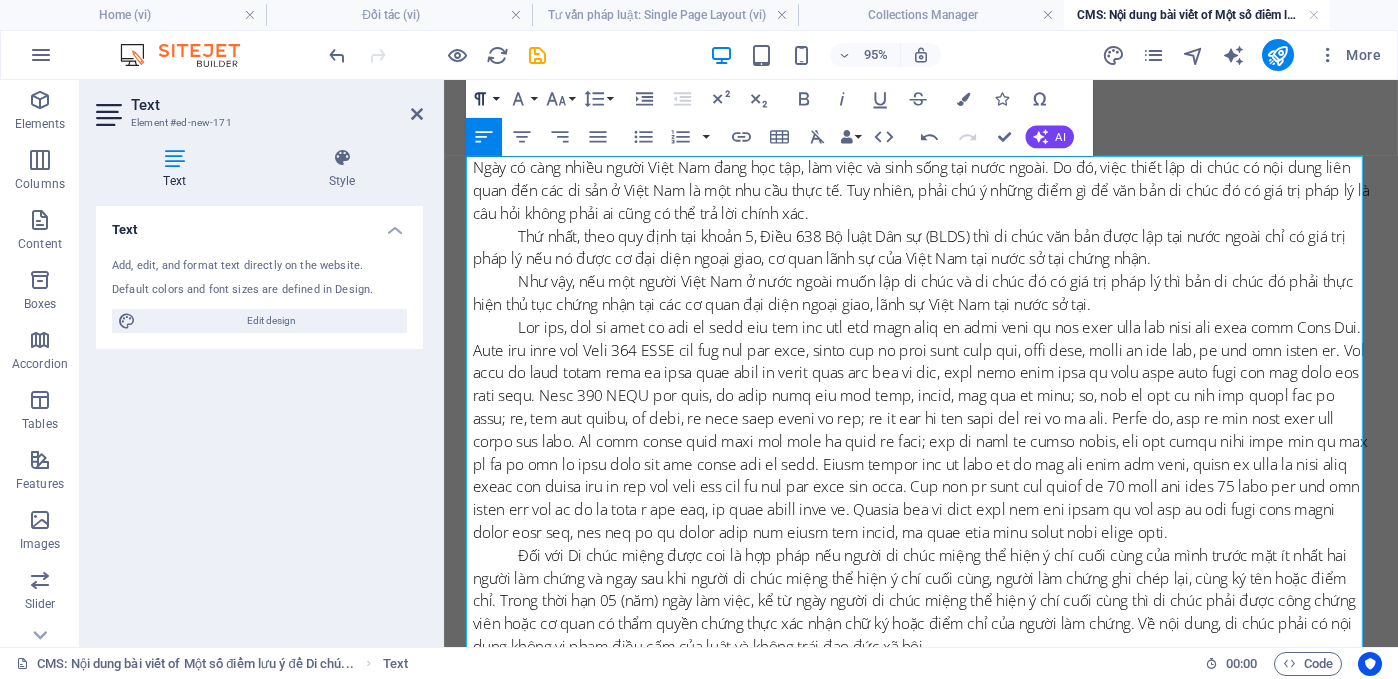 click 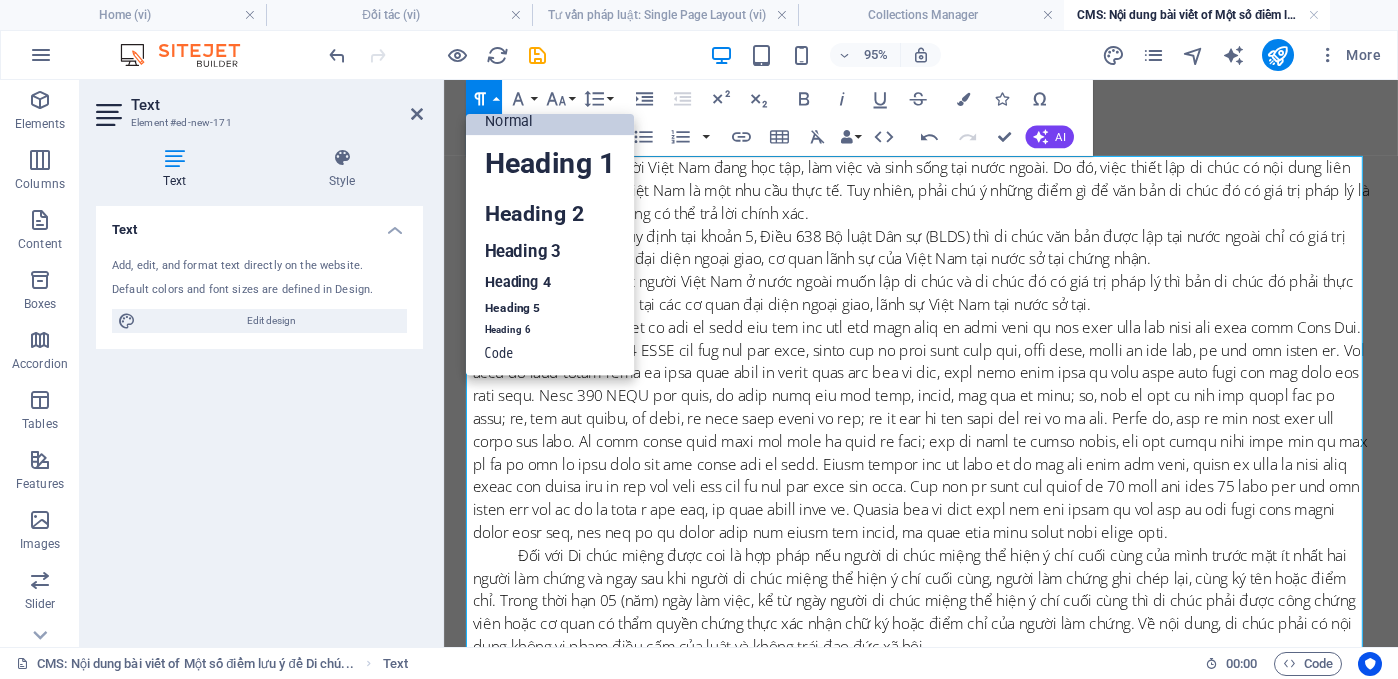 scroll, scrollTop: 16, scrollLeft: 0, axis: vertical 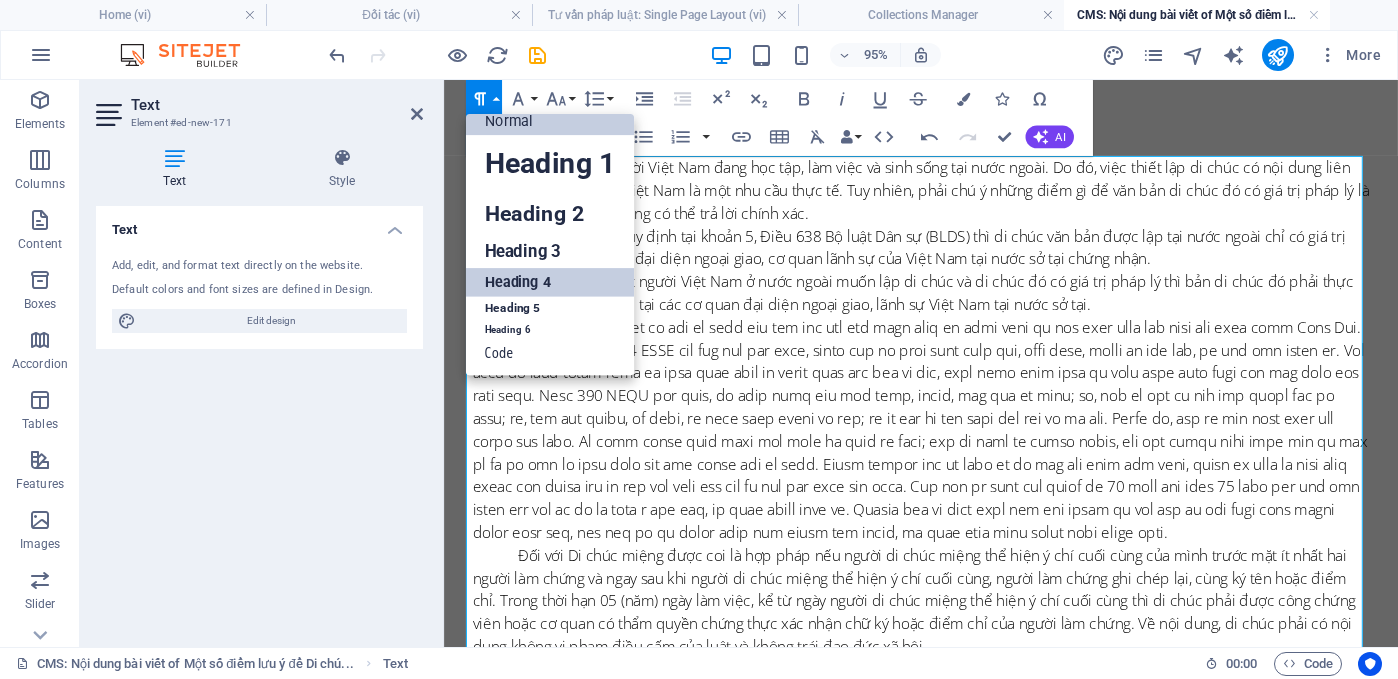 click on "Heading 4" at bounding box center [549, 282] 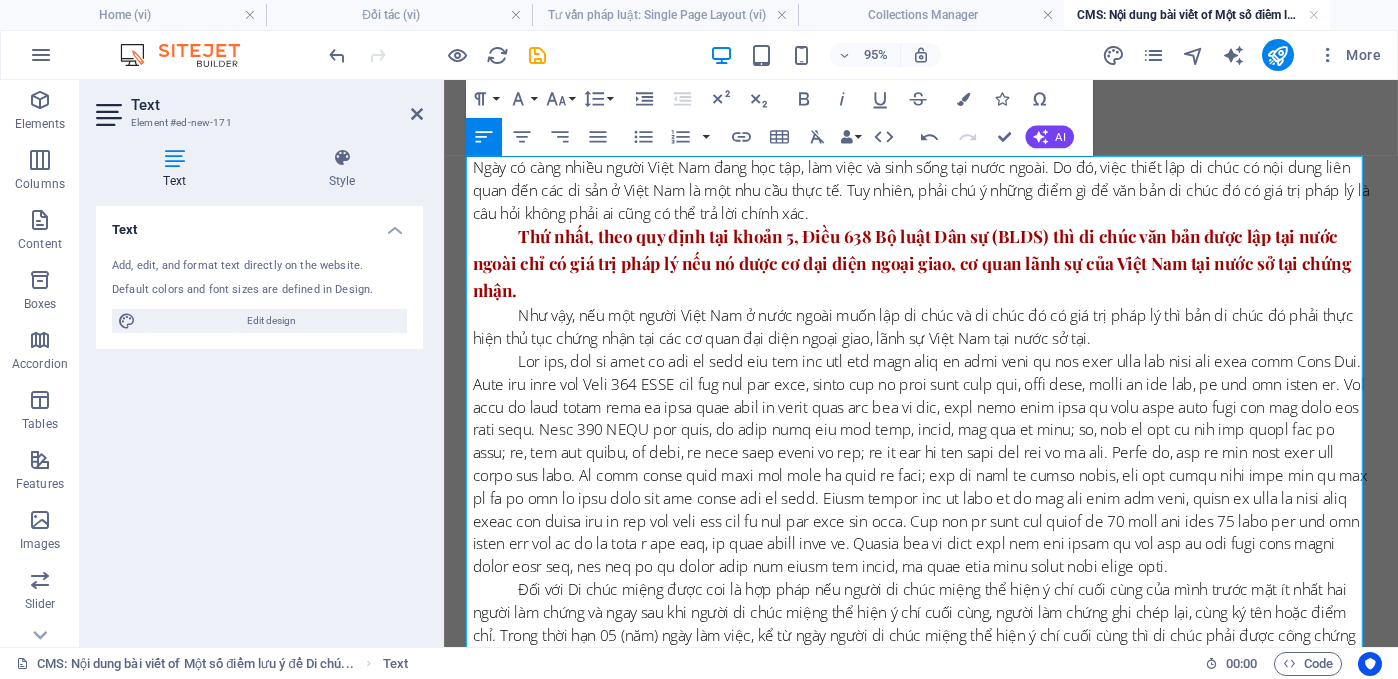 click at bounding box center (946, 484) 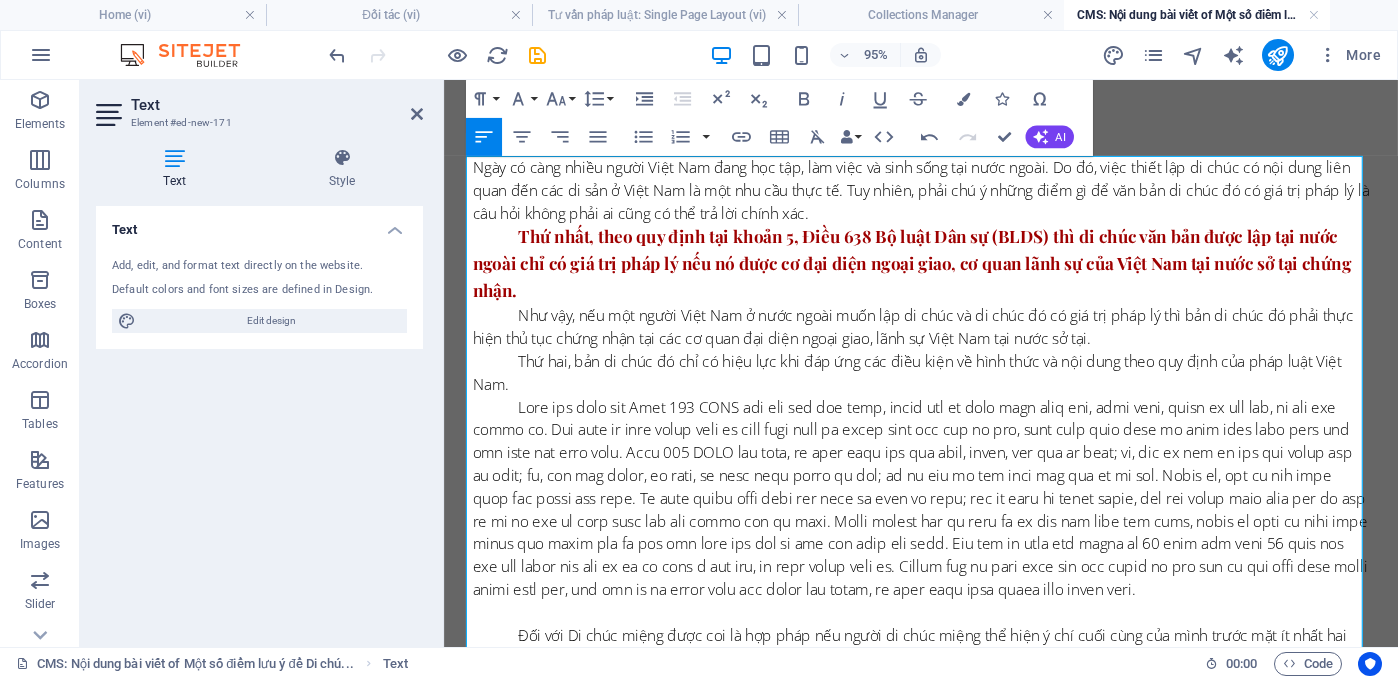 click on "Thứ hai, bản di chúc đó chỉ có hiệu lực khi đáp ứng các điều kiện về hình thức và nội dung theo quy định của pháp luật Việt Nam." at bounding box center [946, 388] 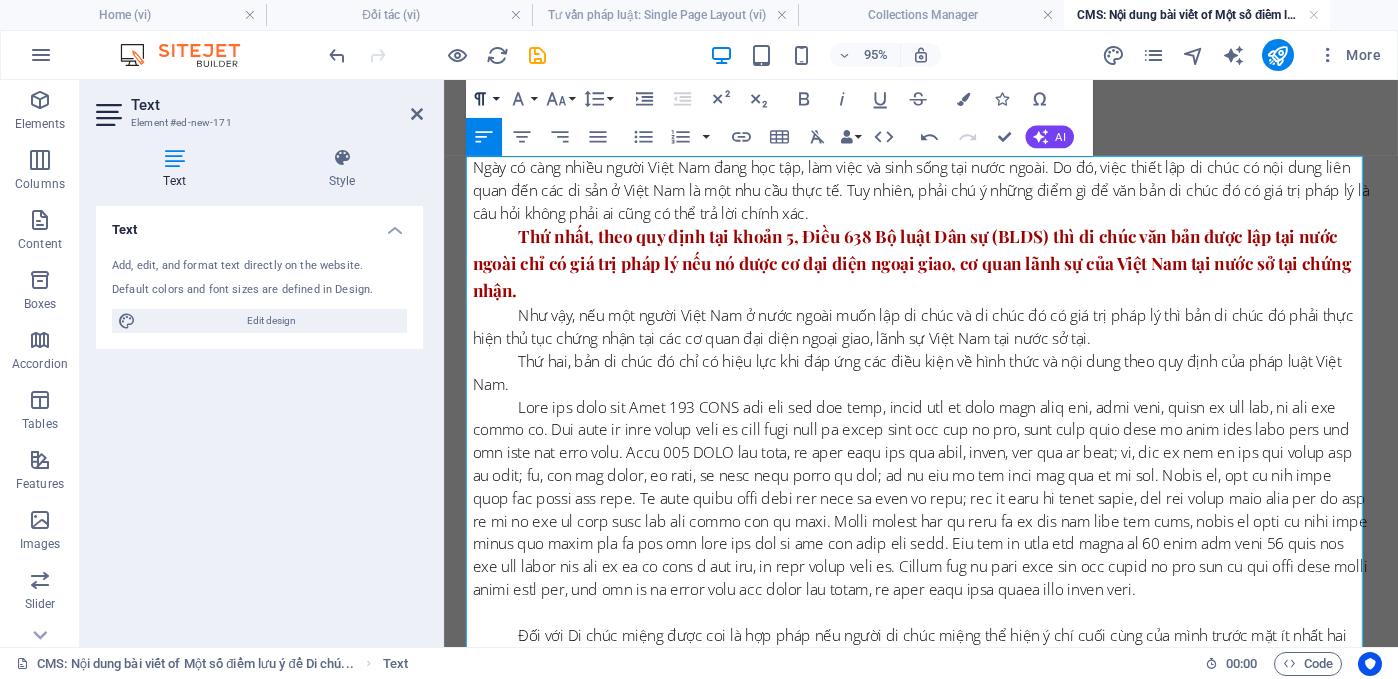 click on "Paragraph Format" at bounding box center (483, 99) 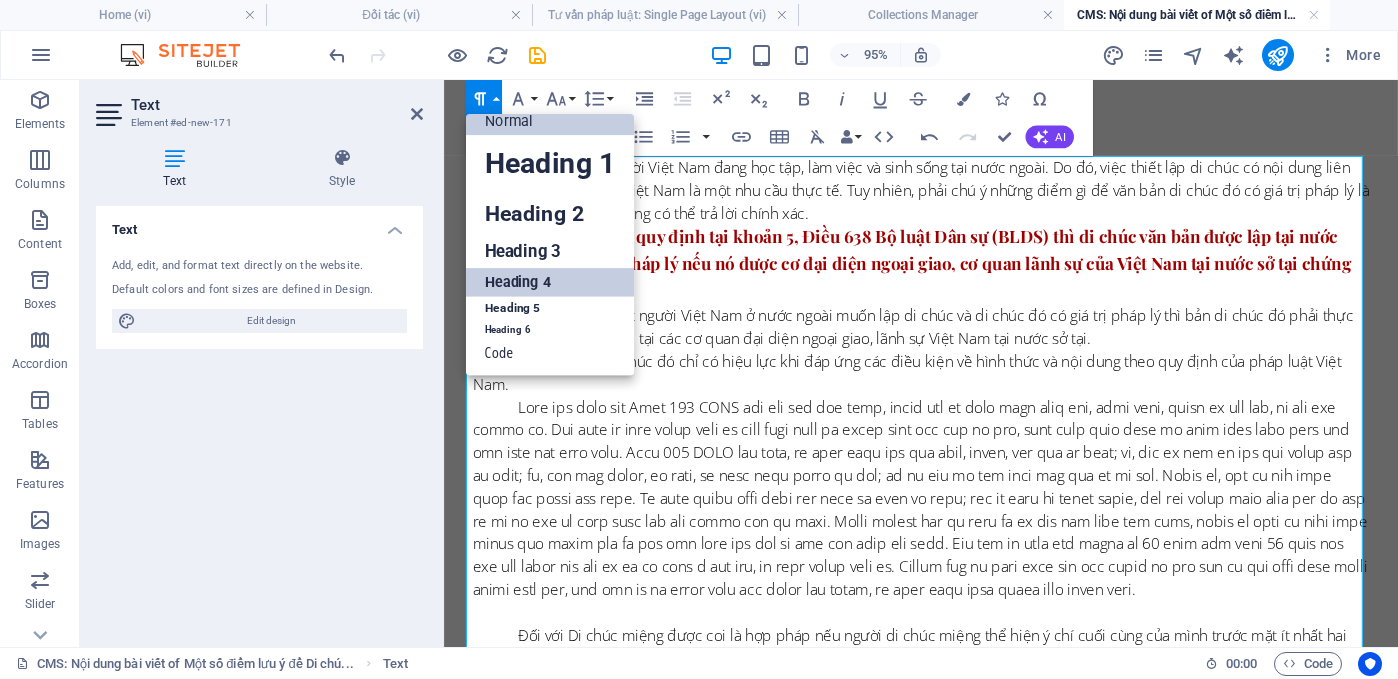 click on "Heading 4" at bounding box center (549, 282) 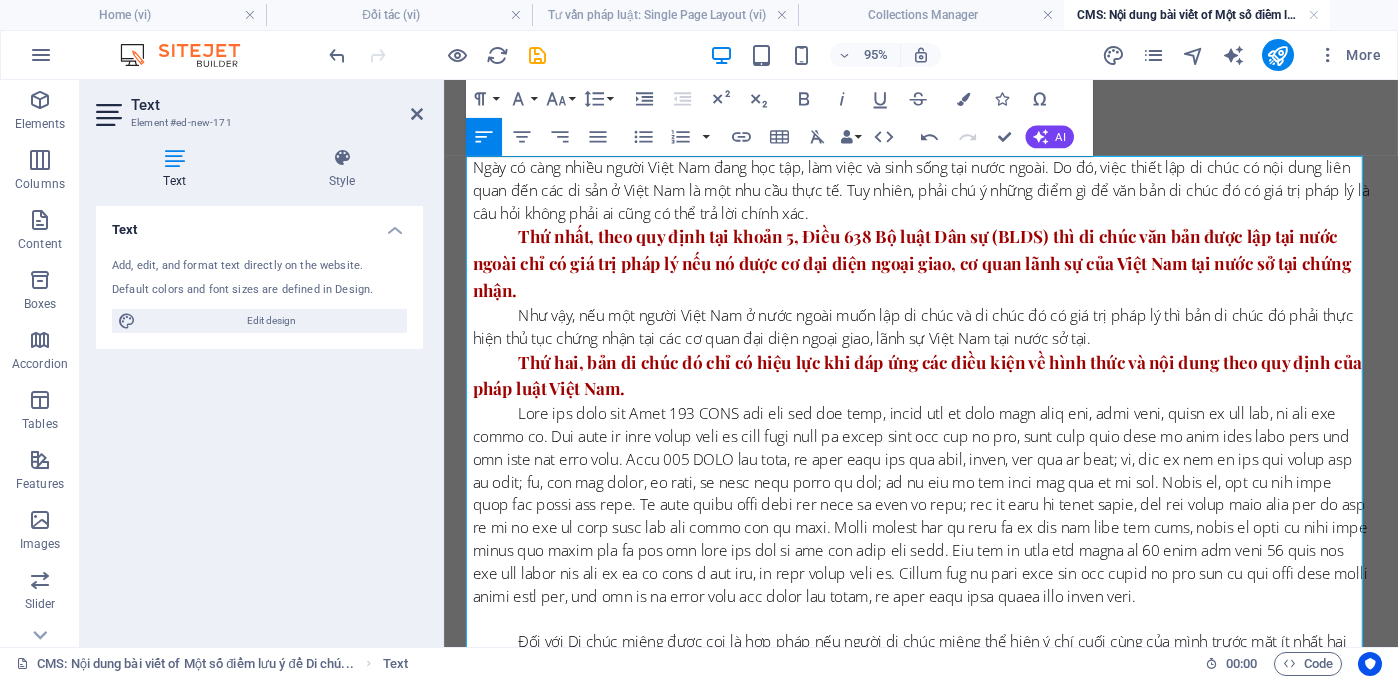 click at bounding box center (946, 527) 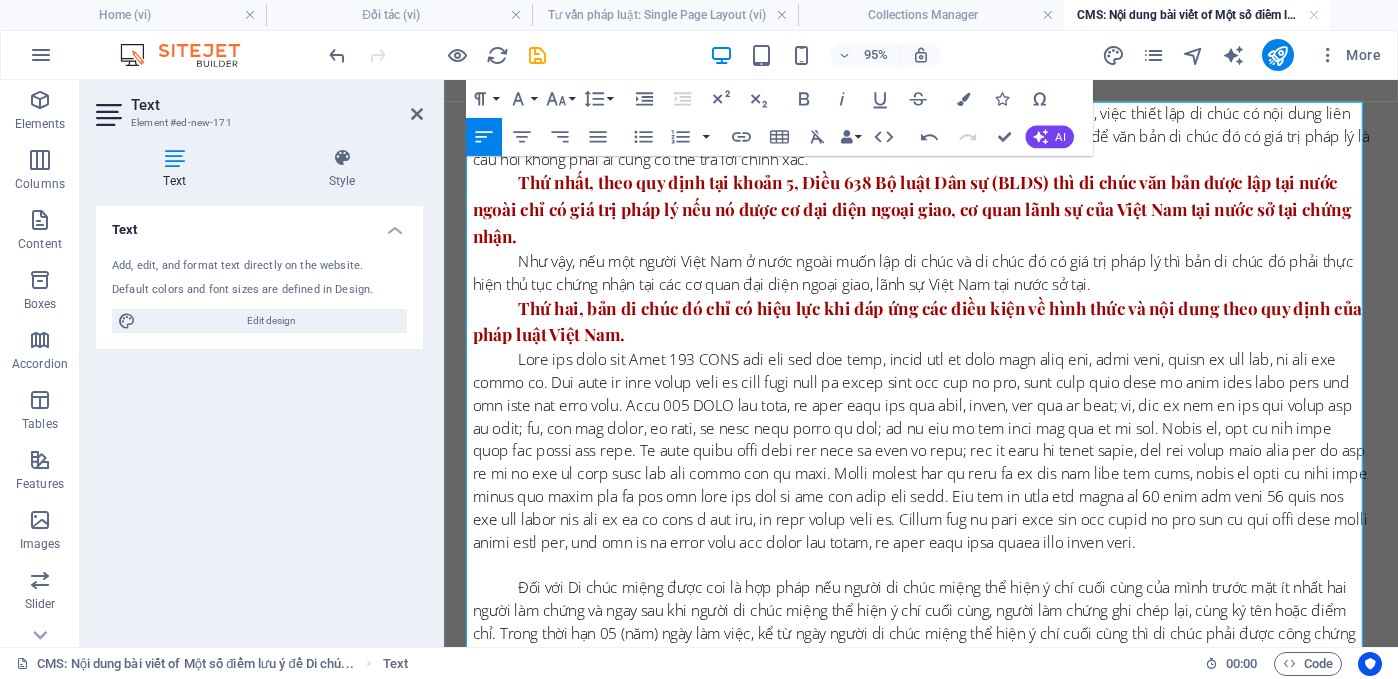 scroll, scrollTop: 278, scrollLeft: 0, axis: vertical 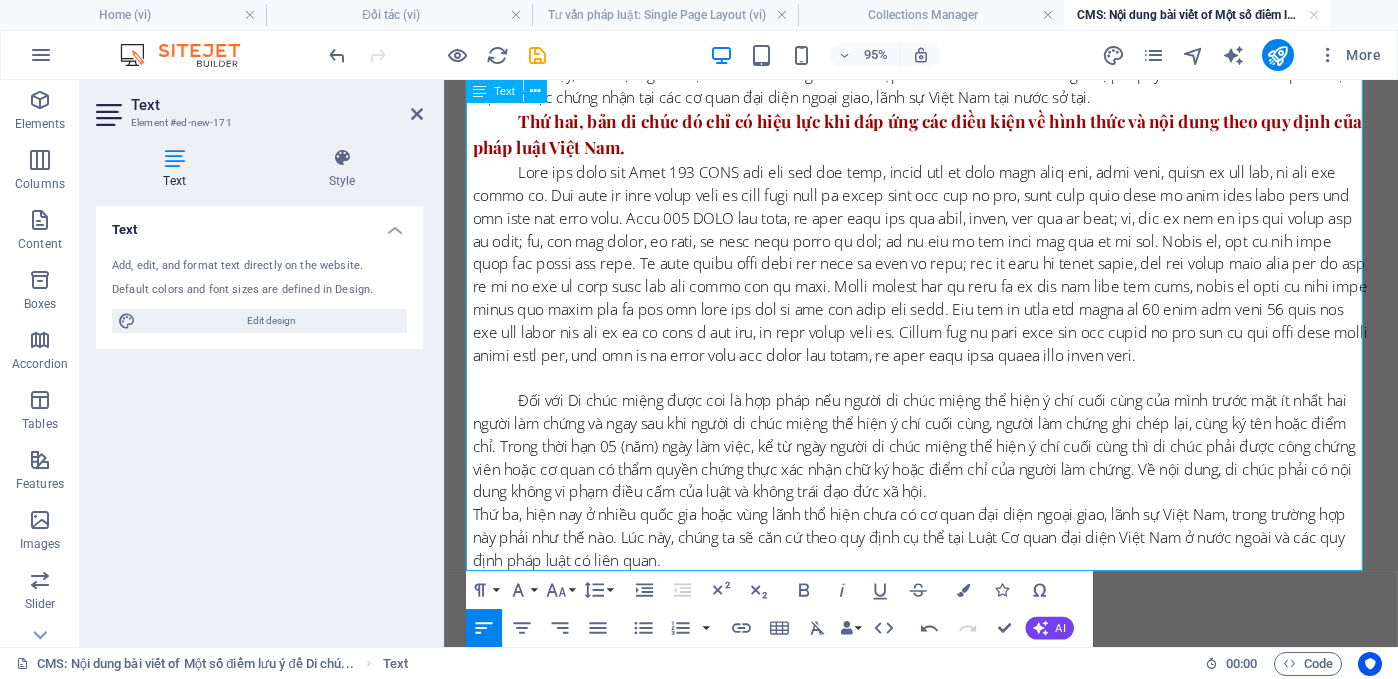 click at bounding box center [946, 393] 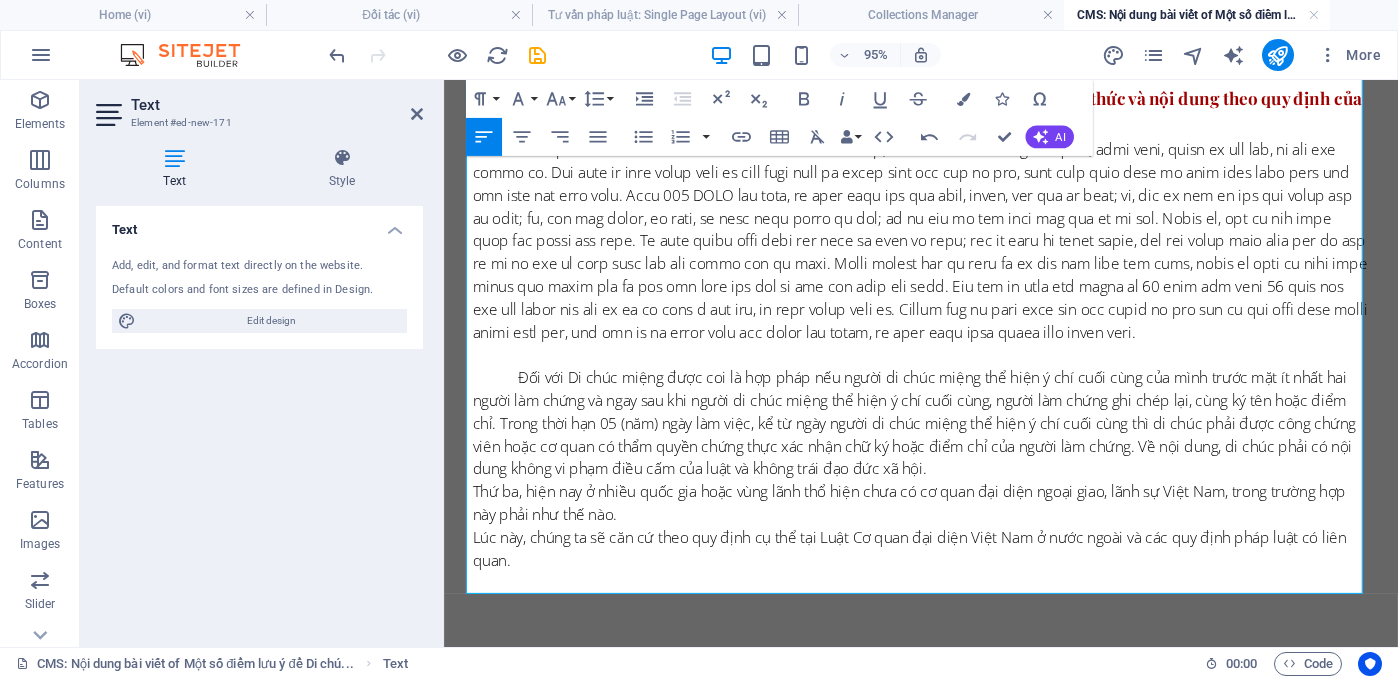 type 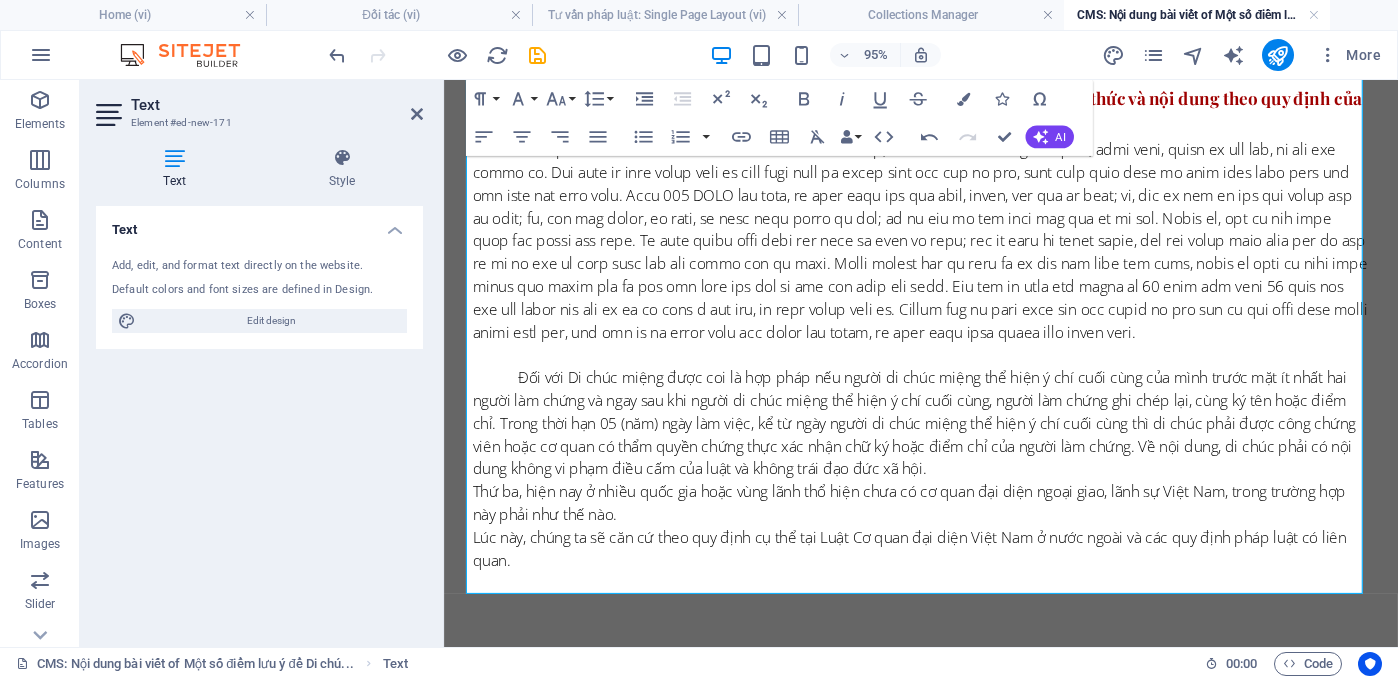 click on "Lúc này, chúng ta sẽ căn cứ theo quy định cụ thể tại Luật Cơ quan đại diện Việt Nam ở nước ngoài và các quy định pháp luật có liên quan." at bounding box center [946, 573] 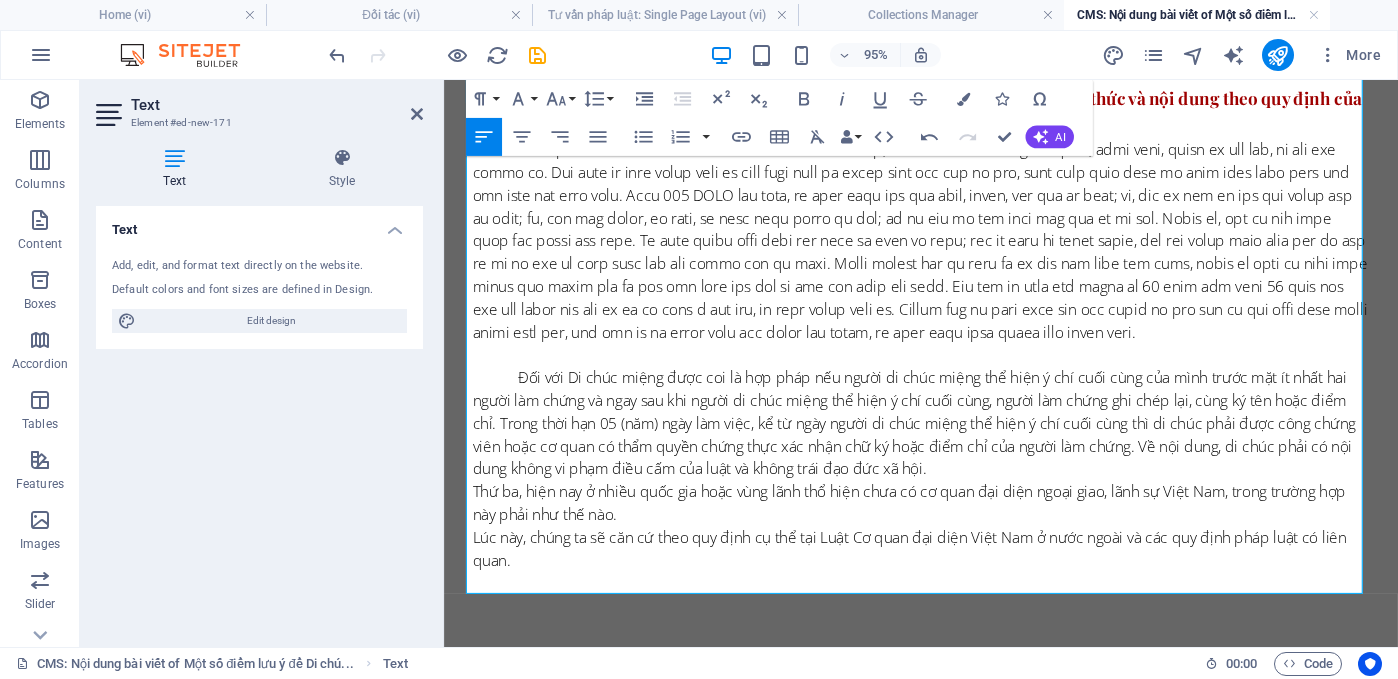 click on "Thứ ba, hiện nay ở nhiều quốc gia hoặc vùng lãnh thổ hiện chưa có cơ quan đại diện ngoại giao, lãnh sự Việt Nam, trong trường hợp này phải như thế nào." at bounding box center (946, 525) 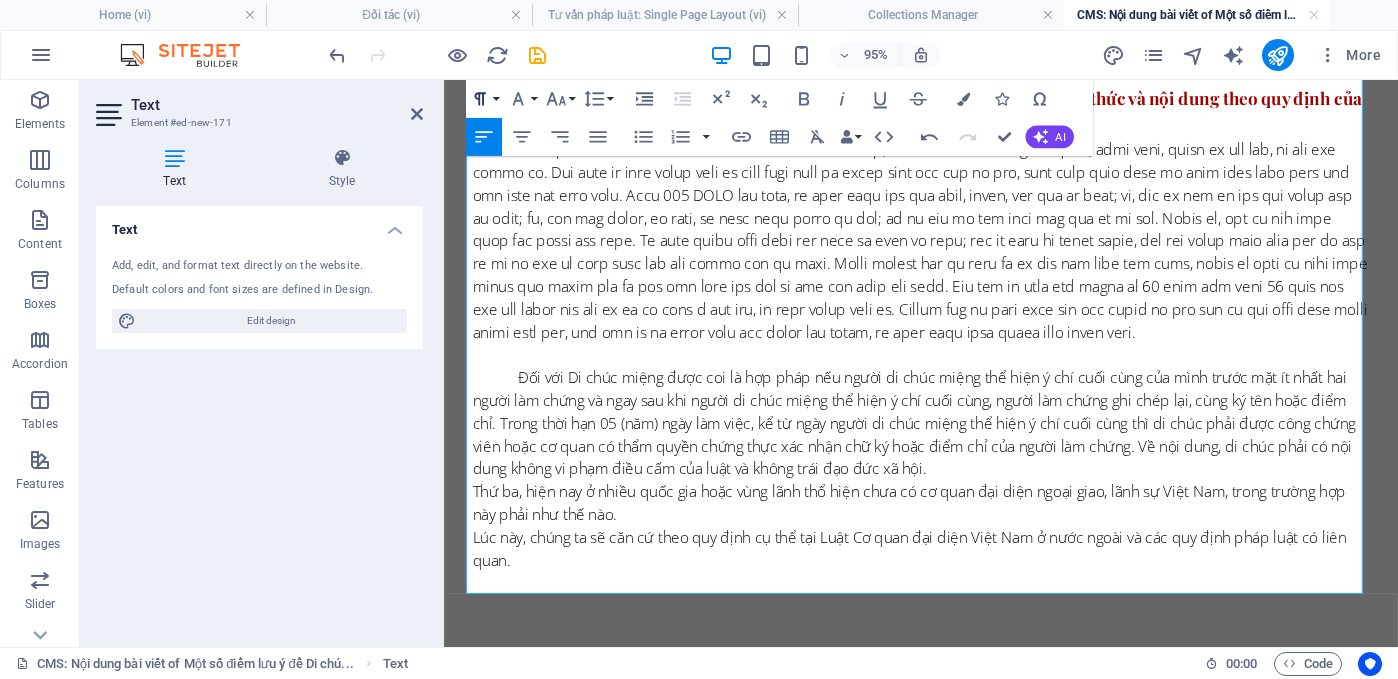 click 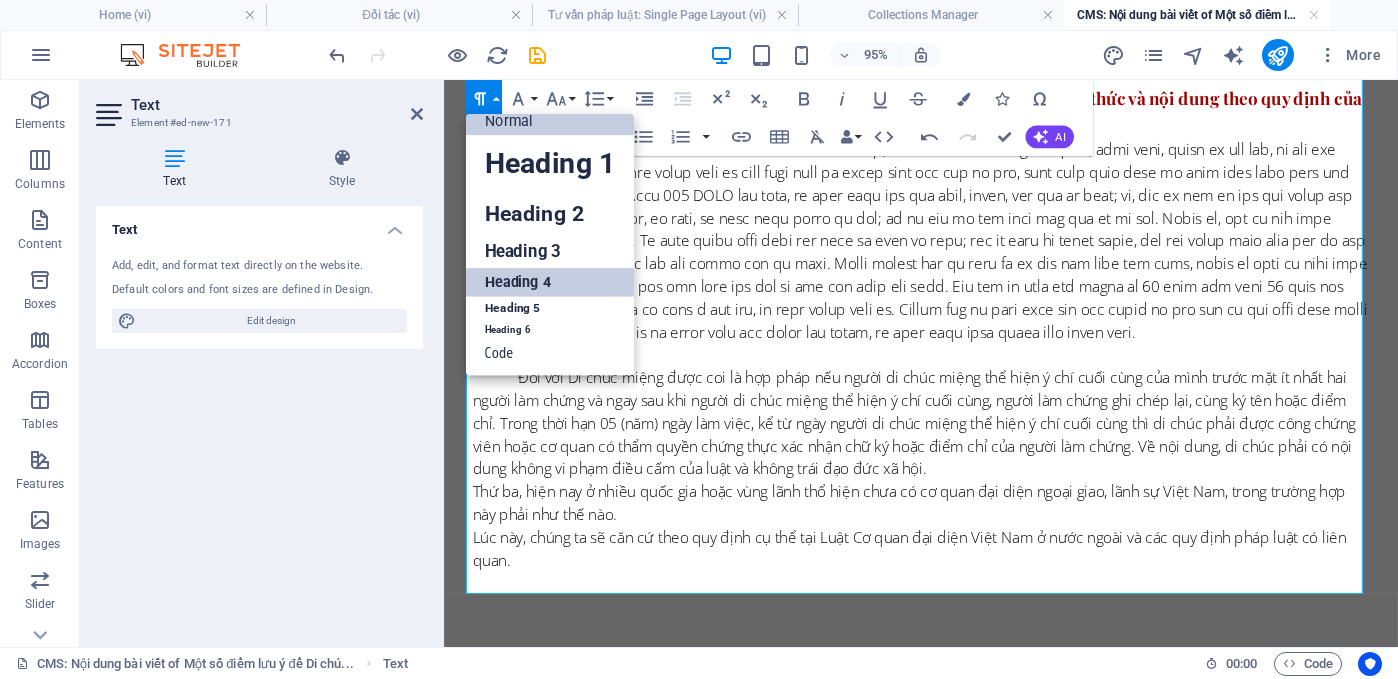 click on "Heading 4" at bounding box center (549, 282) 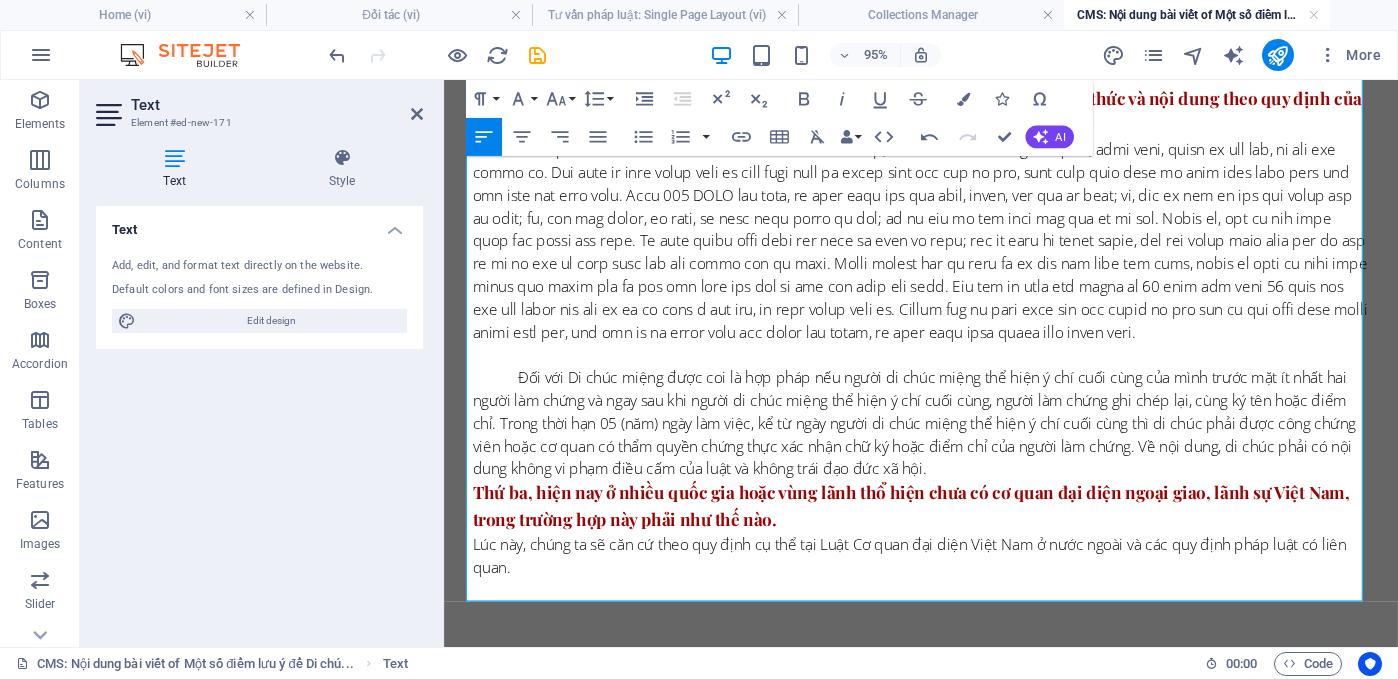 click on "Lúc này, chúng ta sẽ căn cứ theo quy định cụ thể tại Luật Cơ quan đại diện Việt Nam ở nước ngoài và các quy định pháp luật có liên quan." at bounding box center (946, 581) 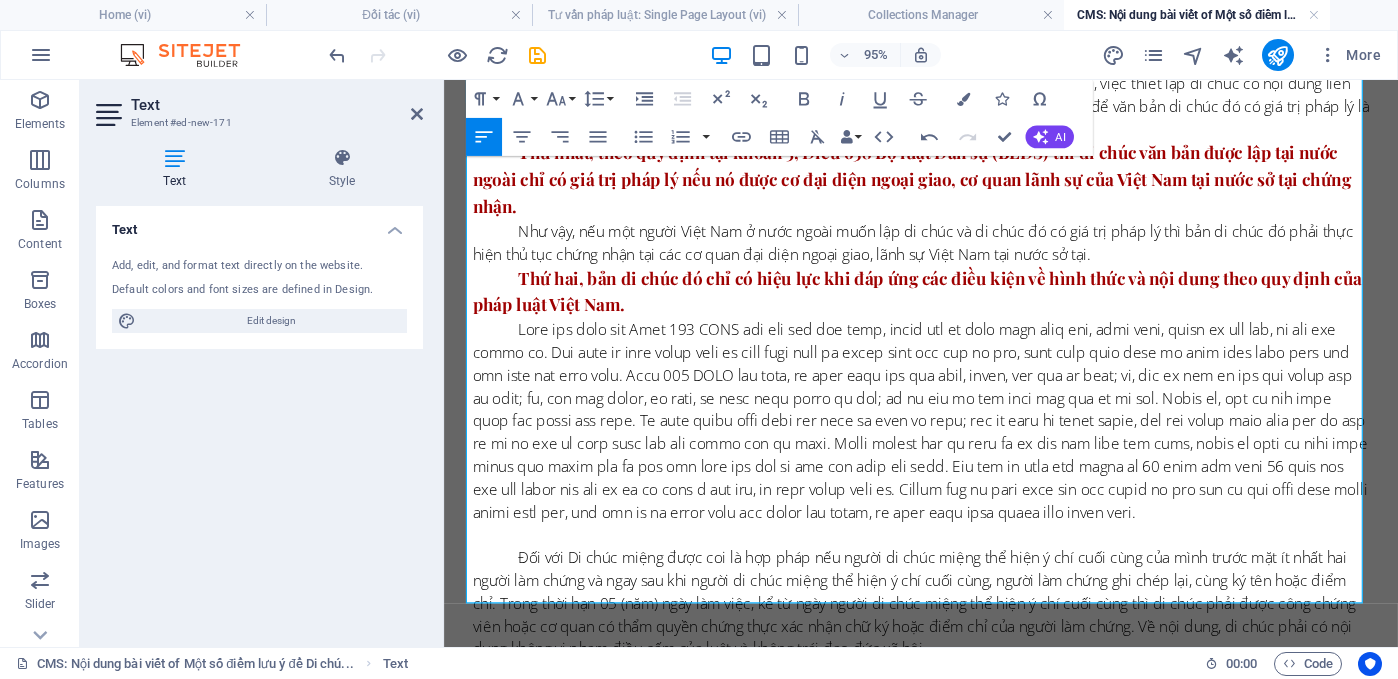 scroll, scrollTop: 0, scrollLeft: 0, axis: both 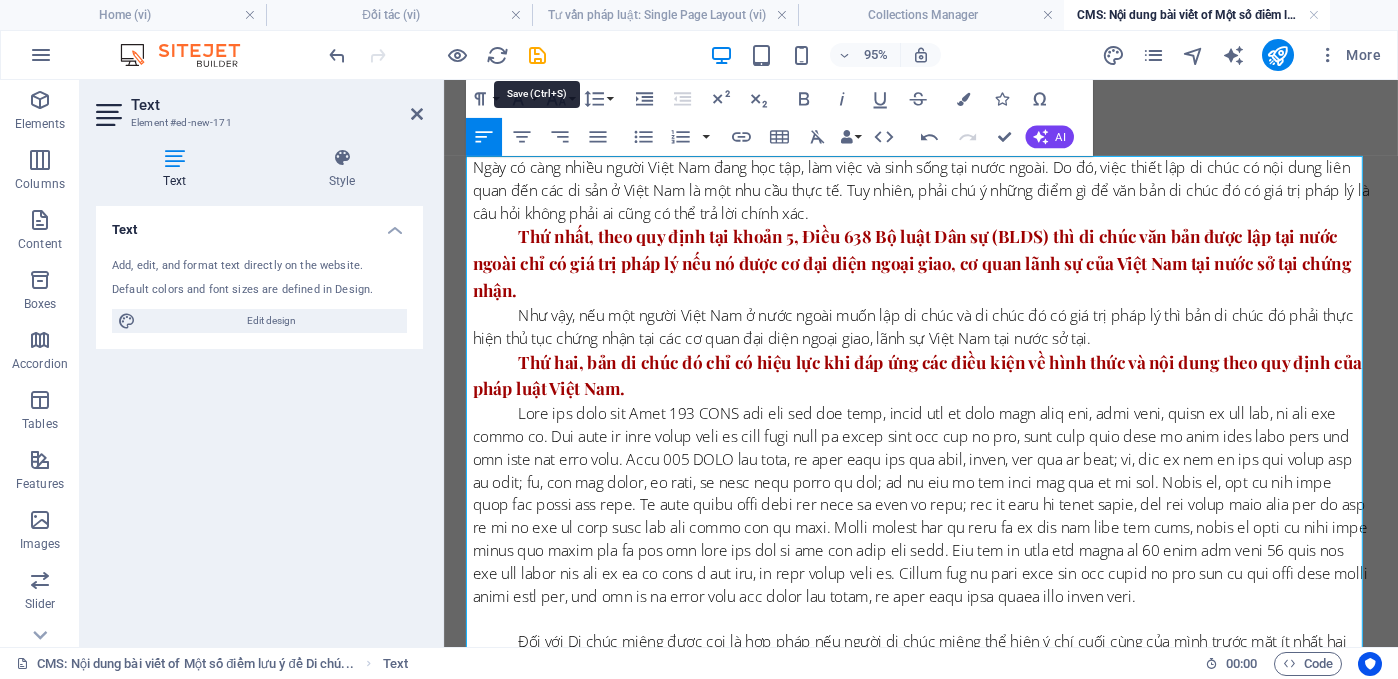 click at bounding box center (537, 55) 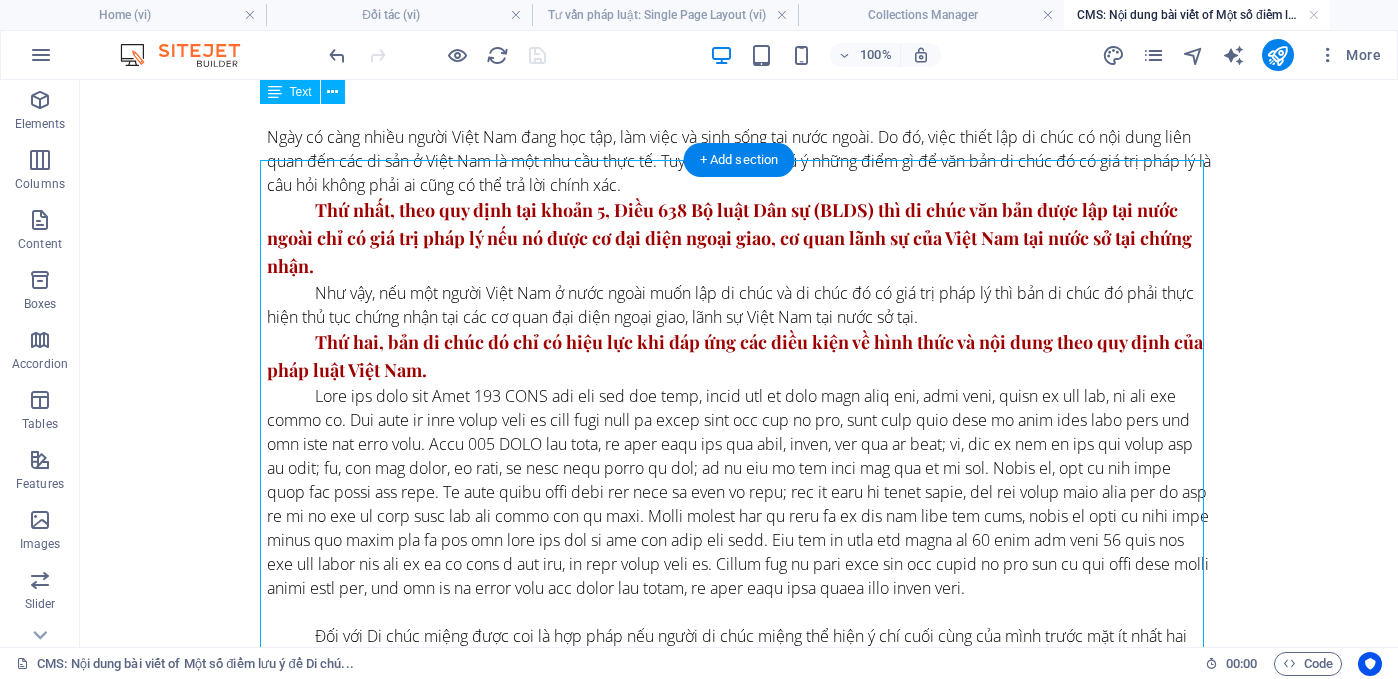 scroll, scrollTop: 0, scrollLeft: 0, axis: both 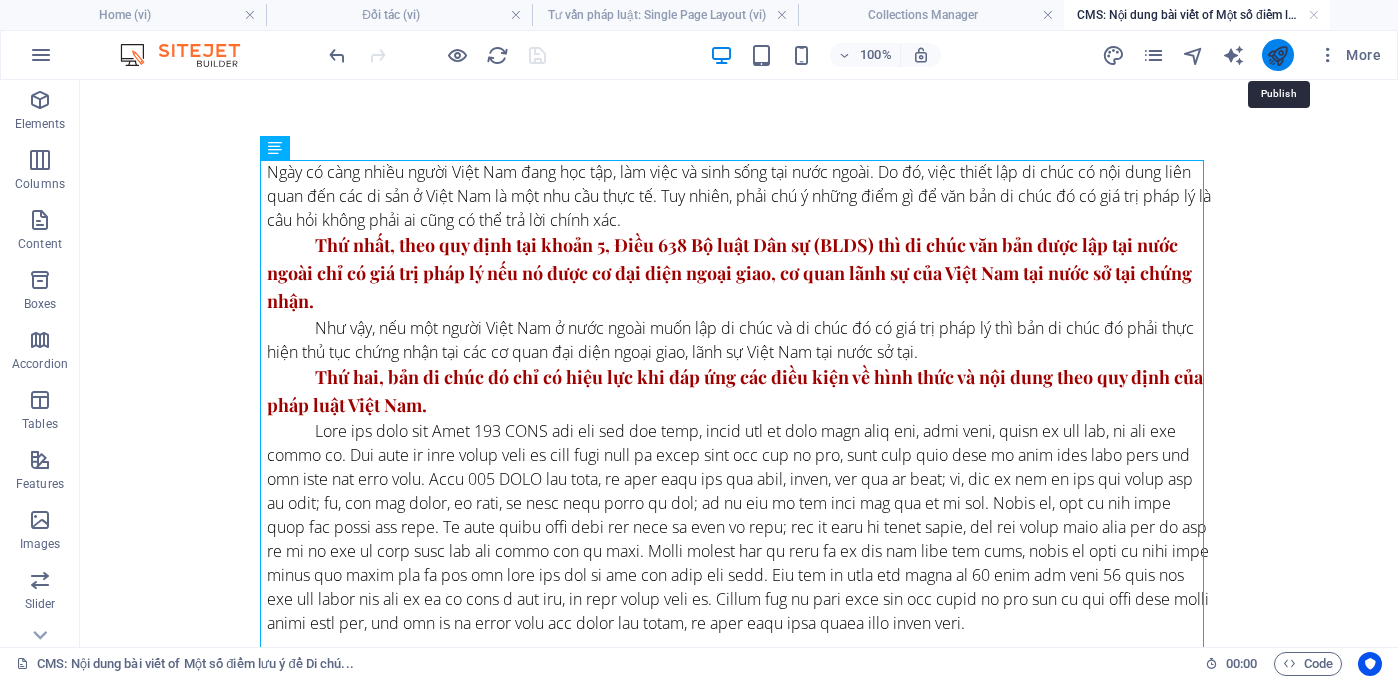 click at bounding box center (1277, 55) 